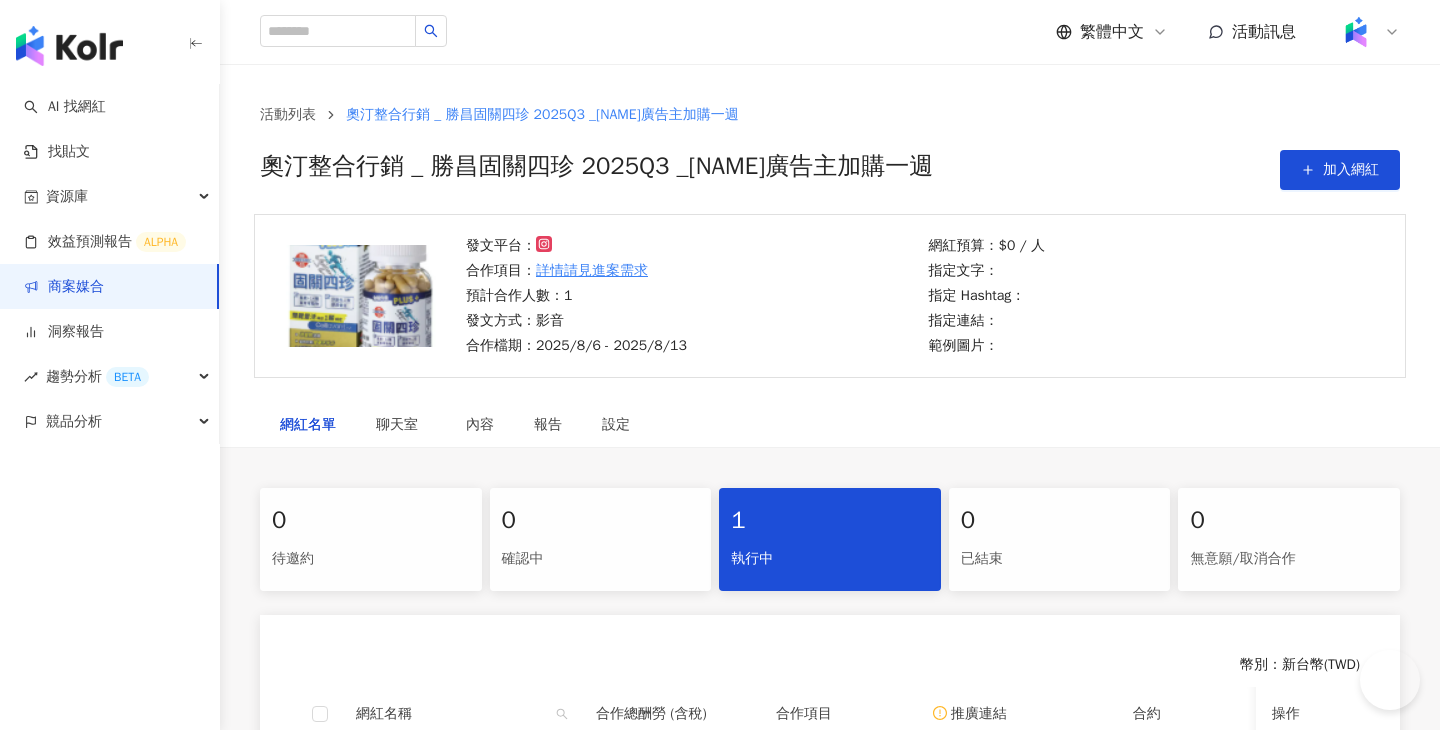 scroll, scrollTop: 0, scrollLeft: 0, axis: both 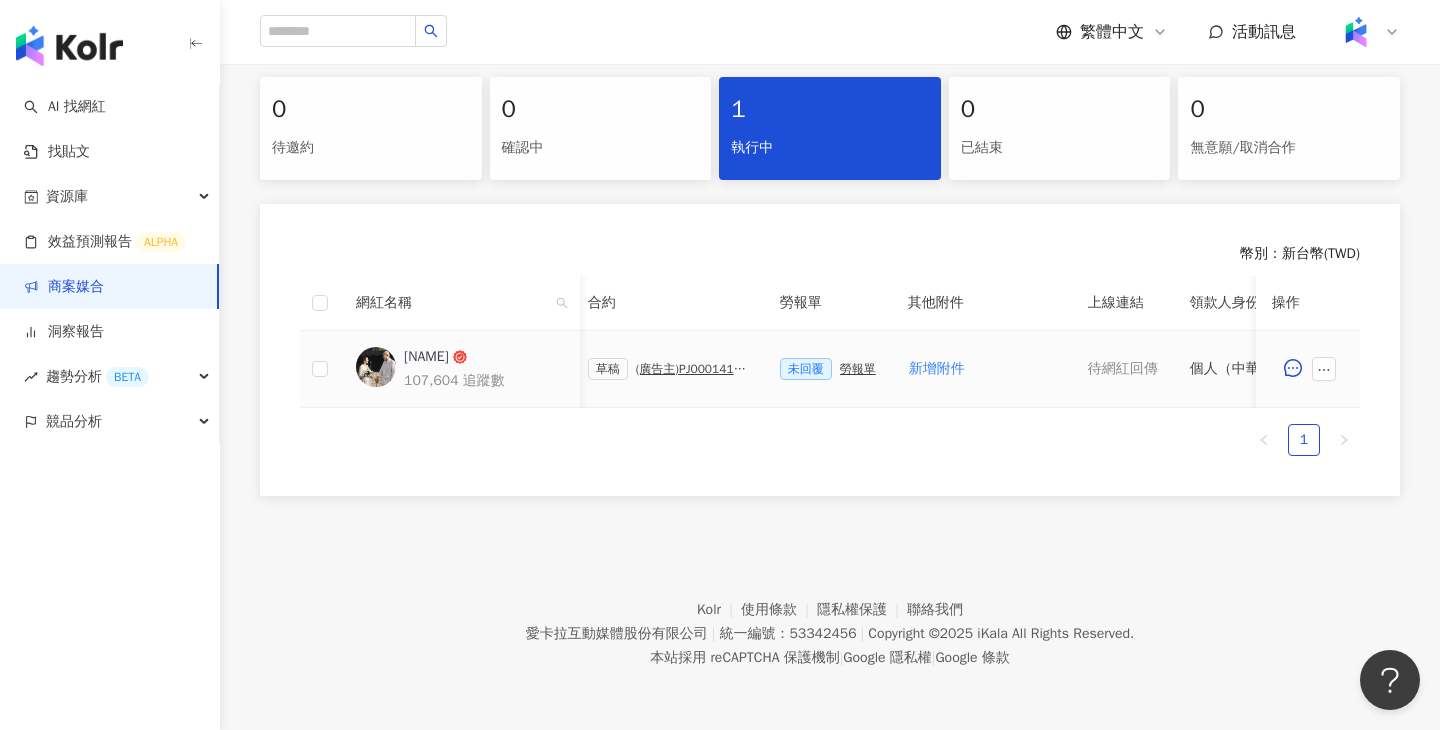 click on "勞報單" at bounding box center (858, 369) 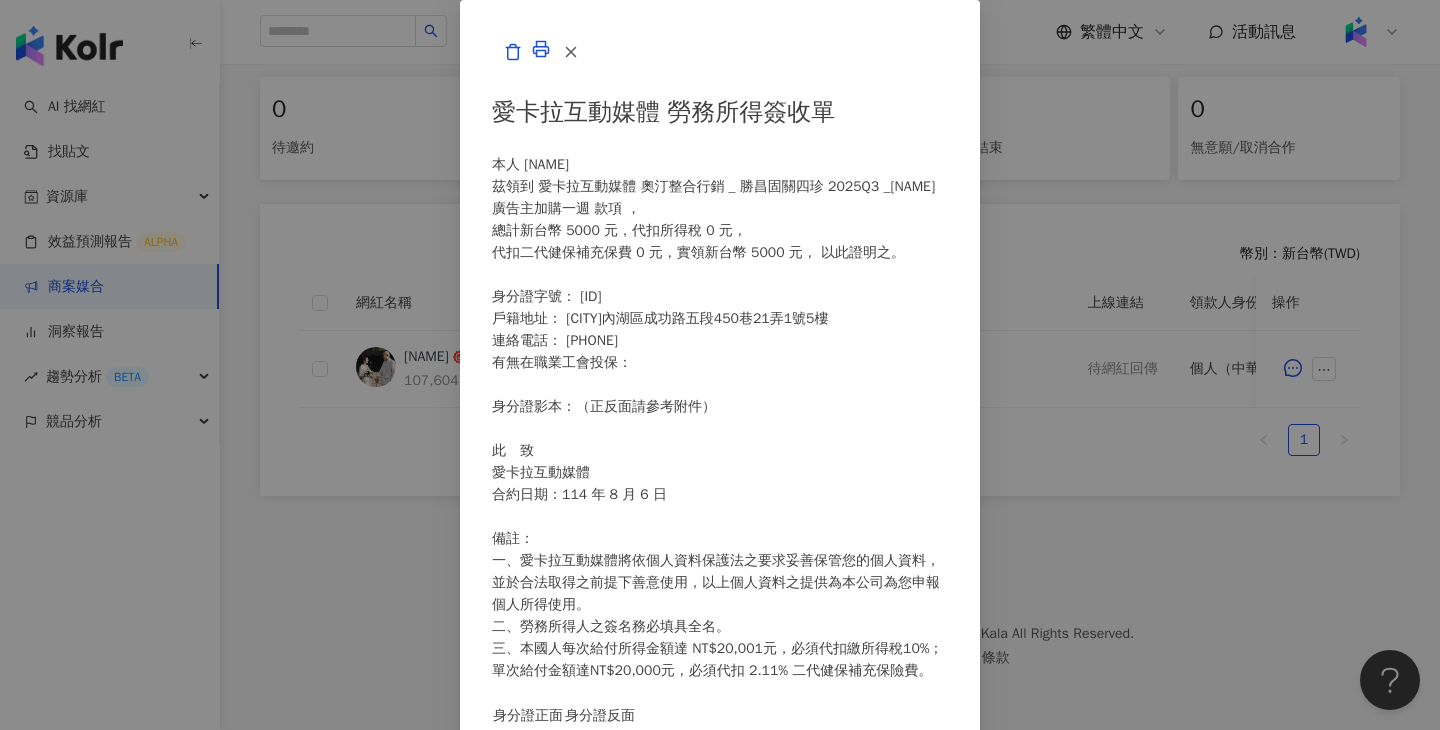 click on "愛卡拉互動媒體 勞務所得簽收單 本人 鍾玉燕 茲領到 愛卡拉互動媒體 奧汀整合行銷 _ 勝昌固關四珍 2025Q3 _鍾玉燕廣告主加購一週 款項 ，  總計新台幣 5000 元，代扣所得稅 0 元， 代扣二代健保補充保費 0 元，實領新台幣 5000 元， 以此證明之。 身分證字號： A222478014 戶籍地址： 台北市內湖區成功路五段450巷21弄1號5樓 連絡電話： 0937134436 有無在職業工會投保：  身分證影本：（正反面請參考附件） 此　致 愛卡拉互動媒體 合約日期：114 年 8 月 6 日 備註： 一、愛卡拉互動媒體將依個人資料保護法之要求妥善保管您的個人資料，並於合法取得之前提下善意使用，以上個人資料之提供為本公司為您申報個人所得使用。 二、勞務所得人之簽名務必填具全名。 身分證正面 身分證反面" at bounding box center (720, 365) 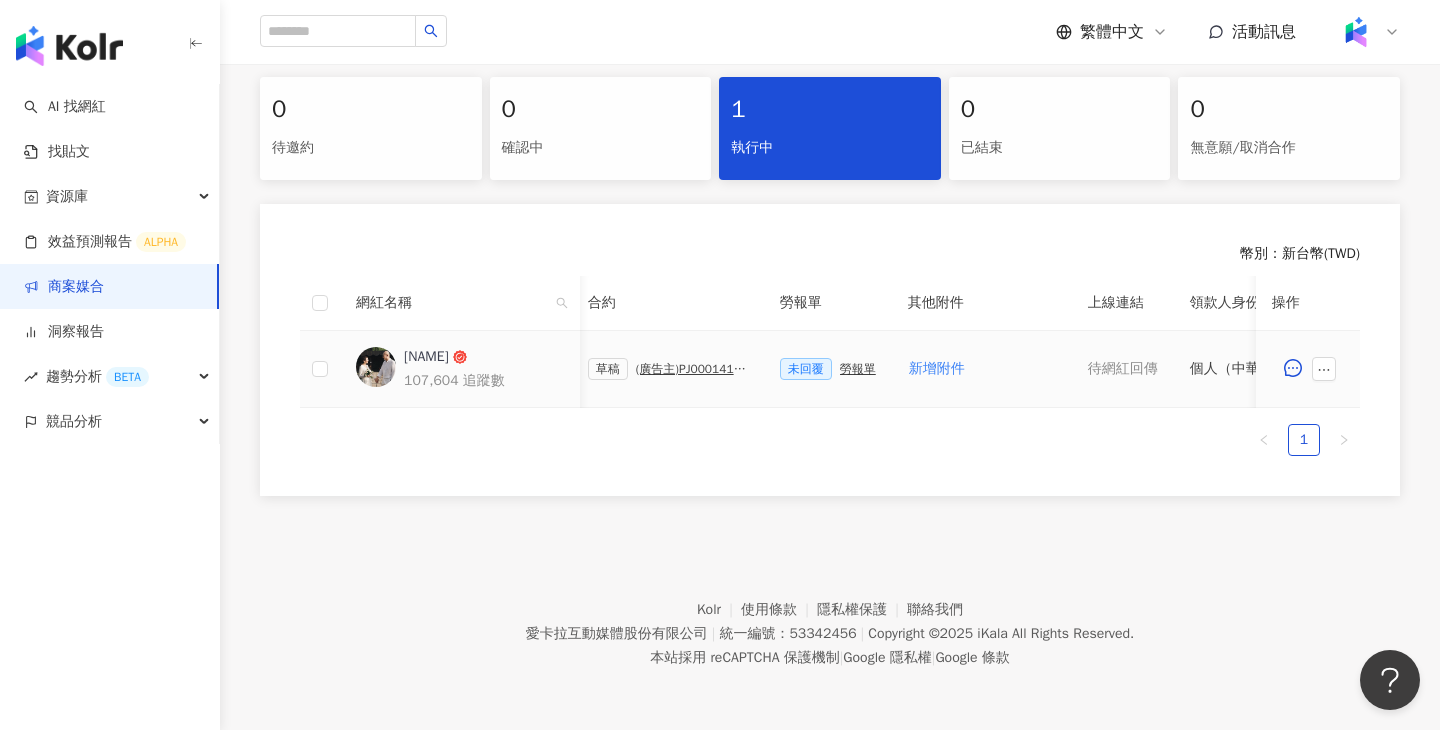 click on "(廣告主)PJ0001413 奧汀整合行銷 _ 勝昌固關四珍母檔網紅行銷專案 2025Q2_活動確認單" at bounding box center [692, 369] 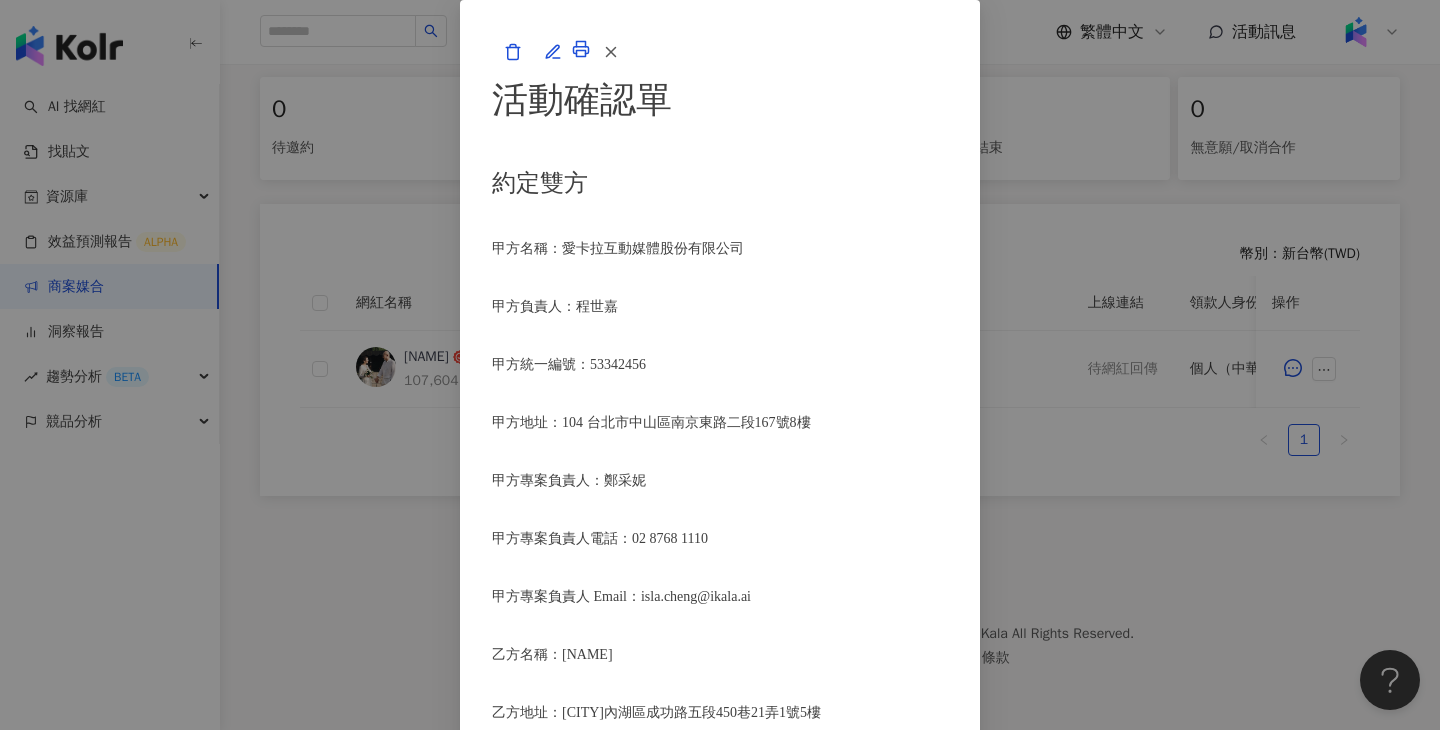 scroll, scrollTop: 439, scrollLeft: 0, axis: vertical 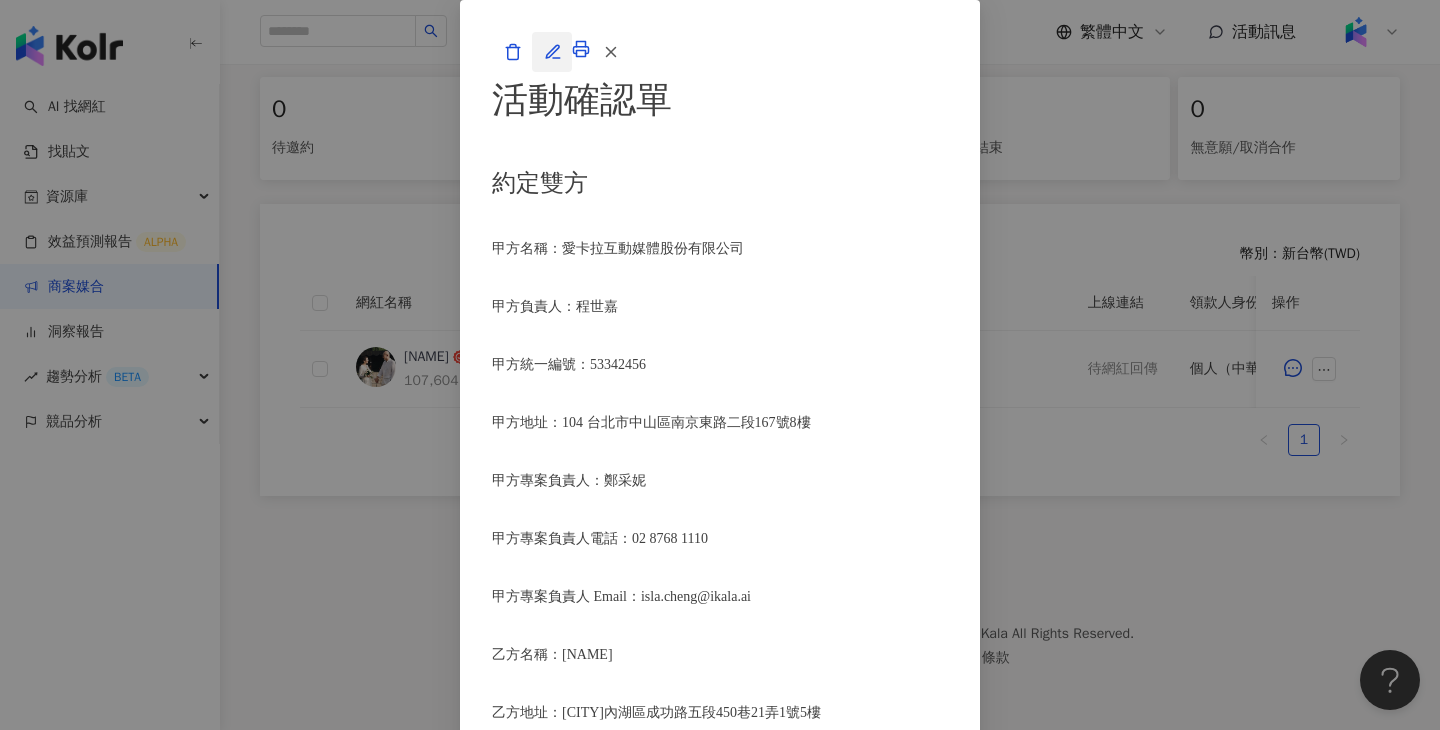 click 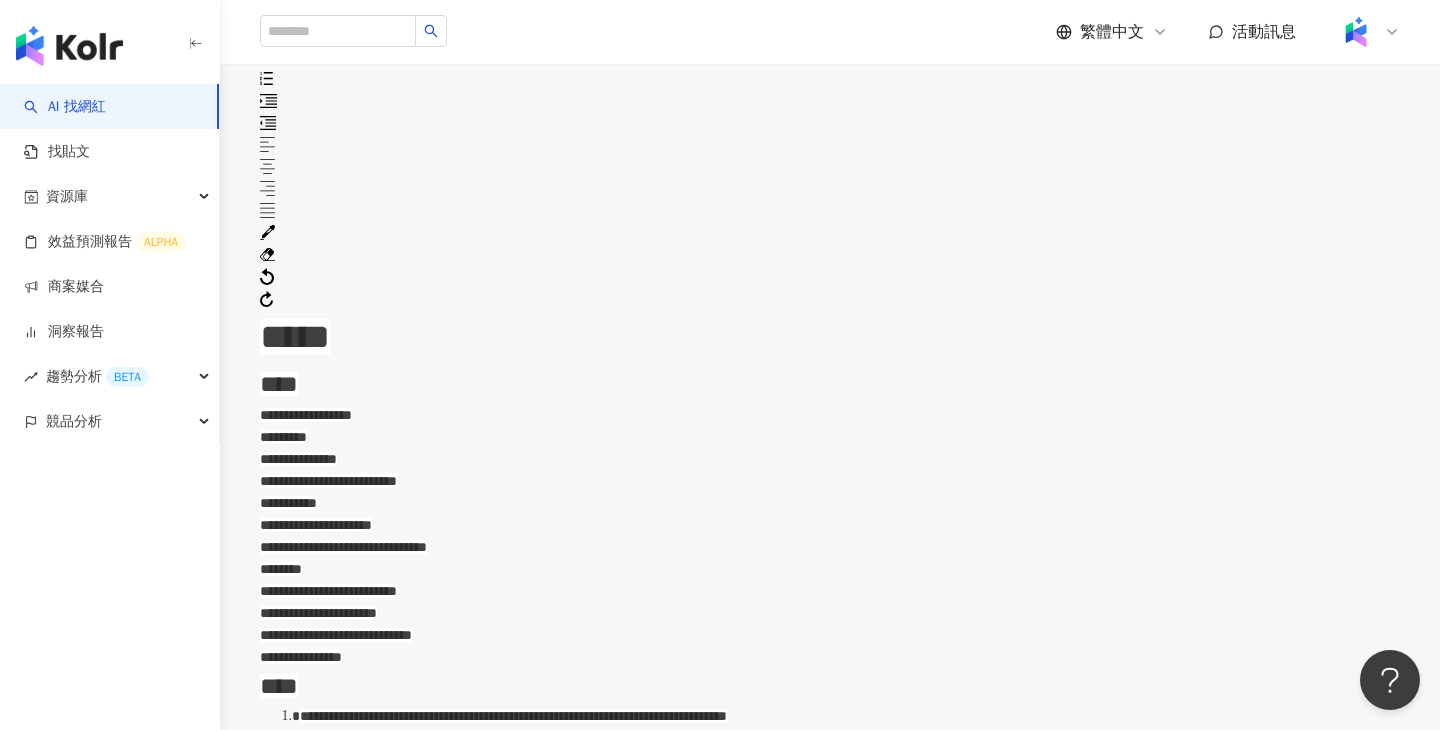 scroll, scrollTop: 0, scrollLeft: 0, axis: both 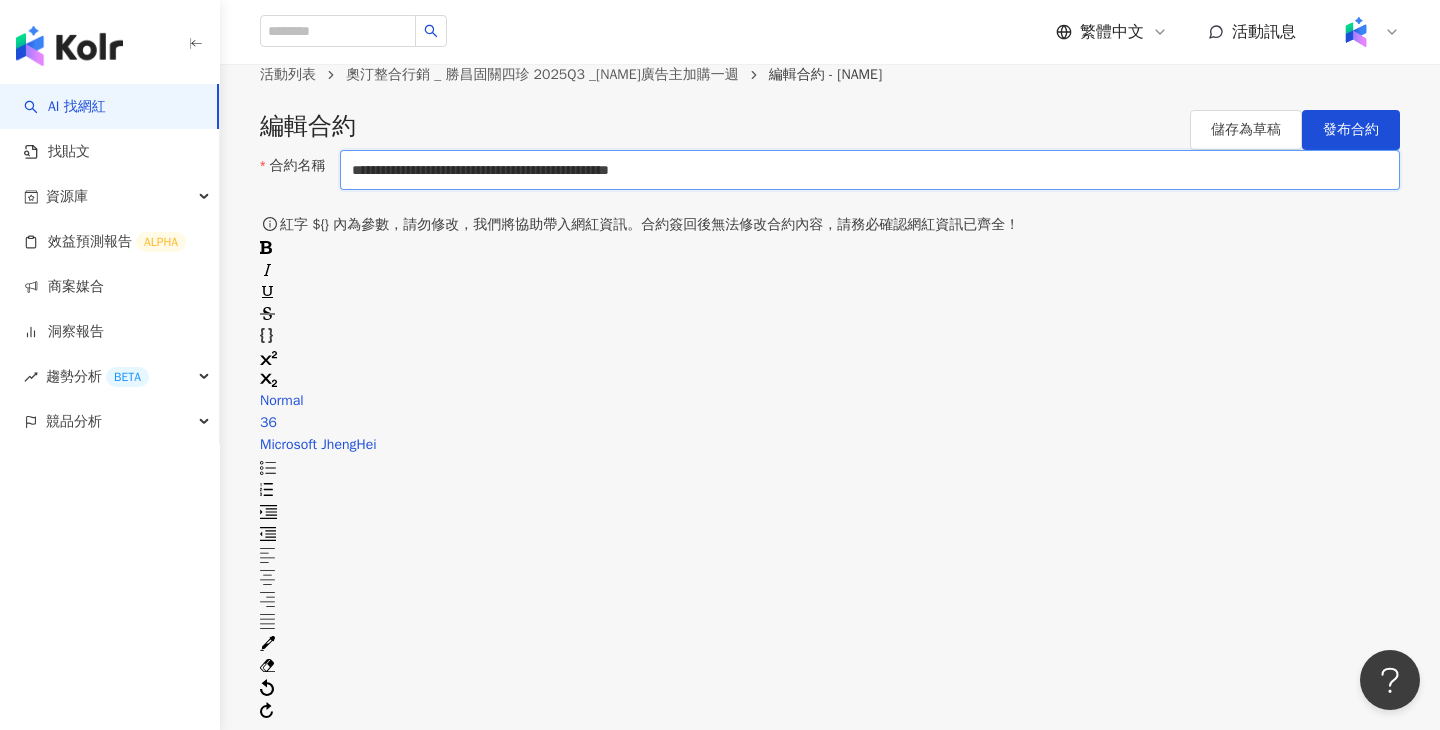 drag, startPoint x: 879, startPoint y: 332, endPoint x: 449, endPoint y: 323, distance: 430.09418 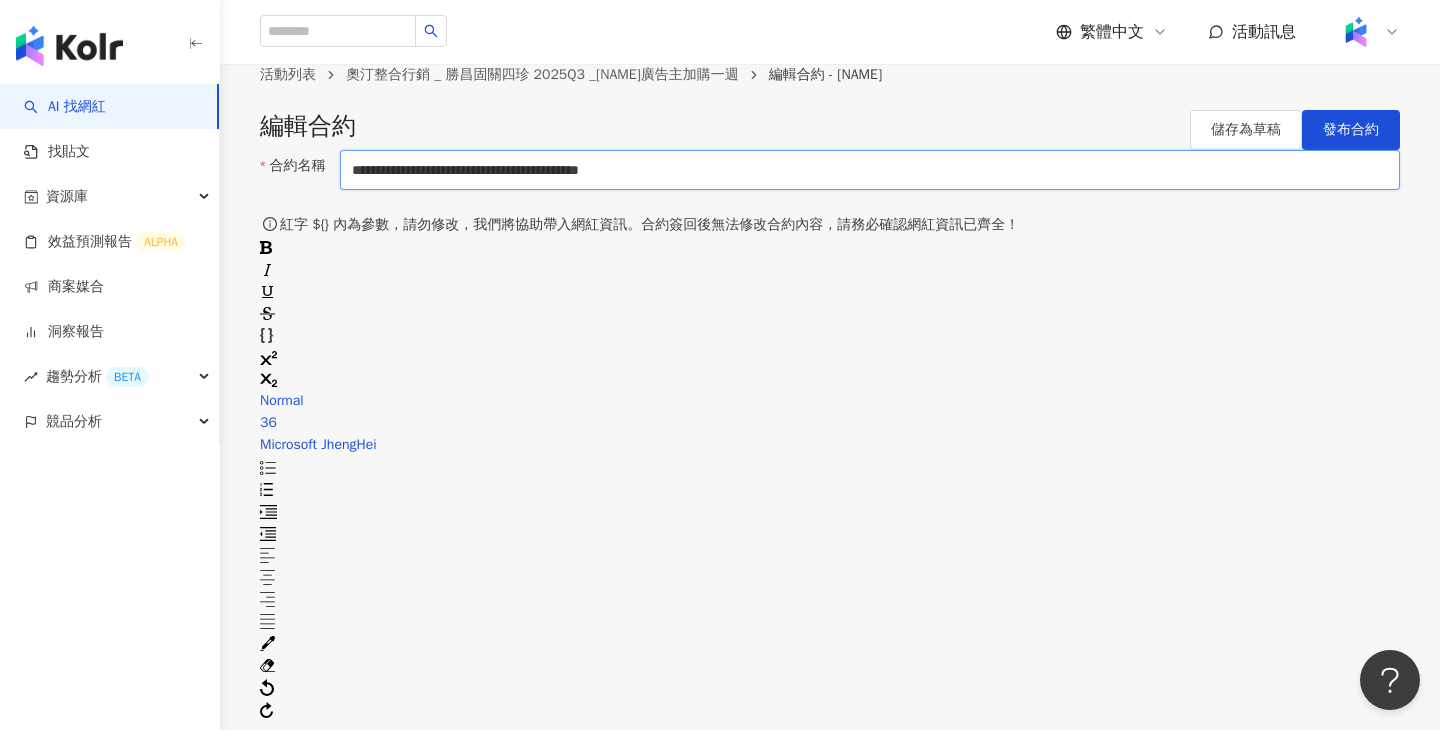 drag, startPoint x: 845, startPoint y: 333, endPoint x: 818, endPoint y: 327, distance: 27.658634 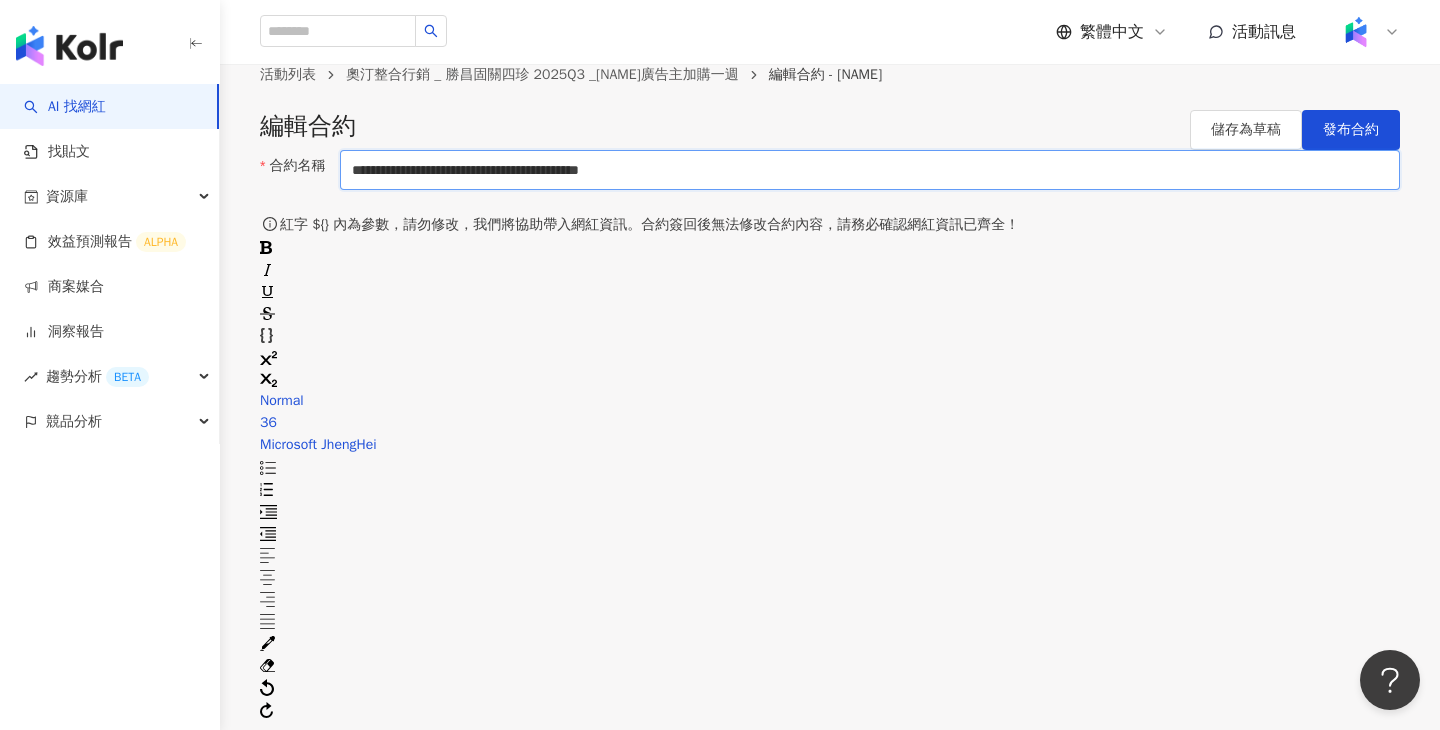 click on "**********" at bounding box center (870, 170) 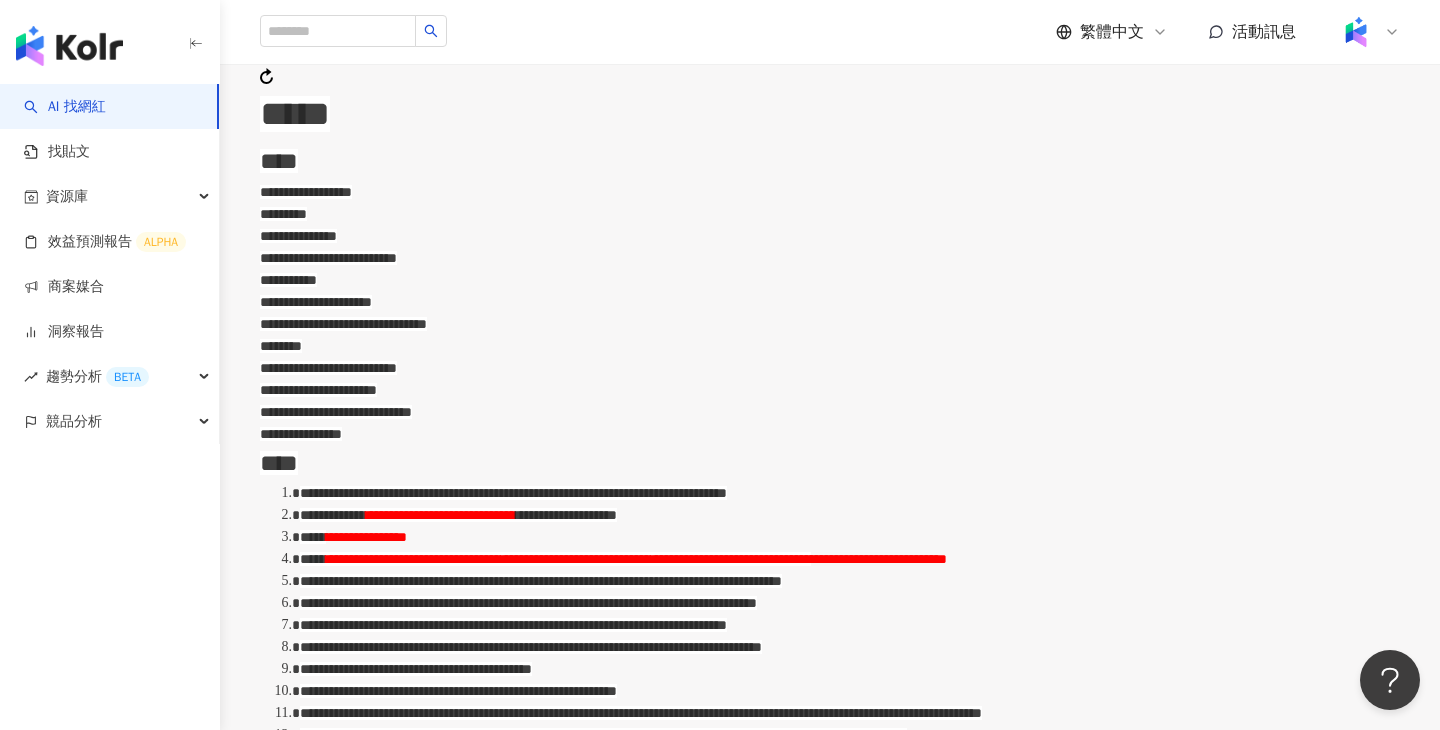 scroll, scrollTop: 955, scrollLeft: 0, axis: vertical 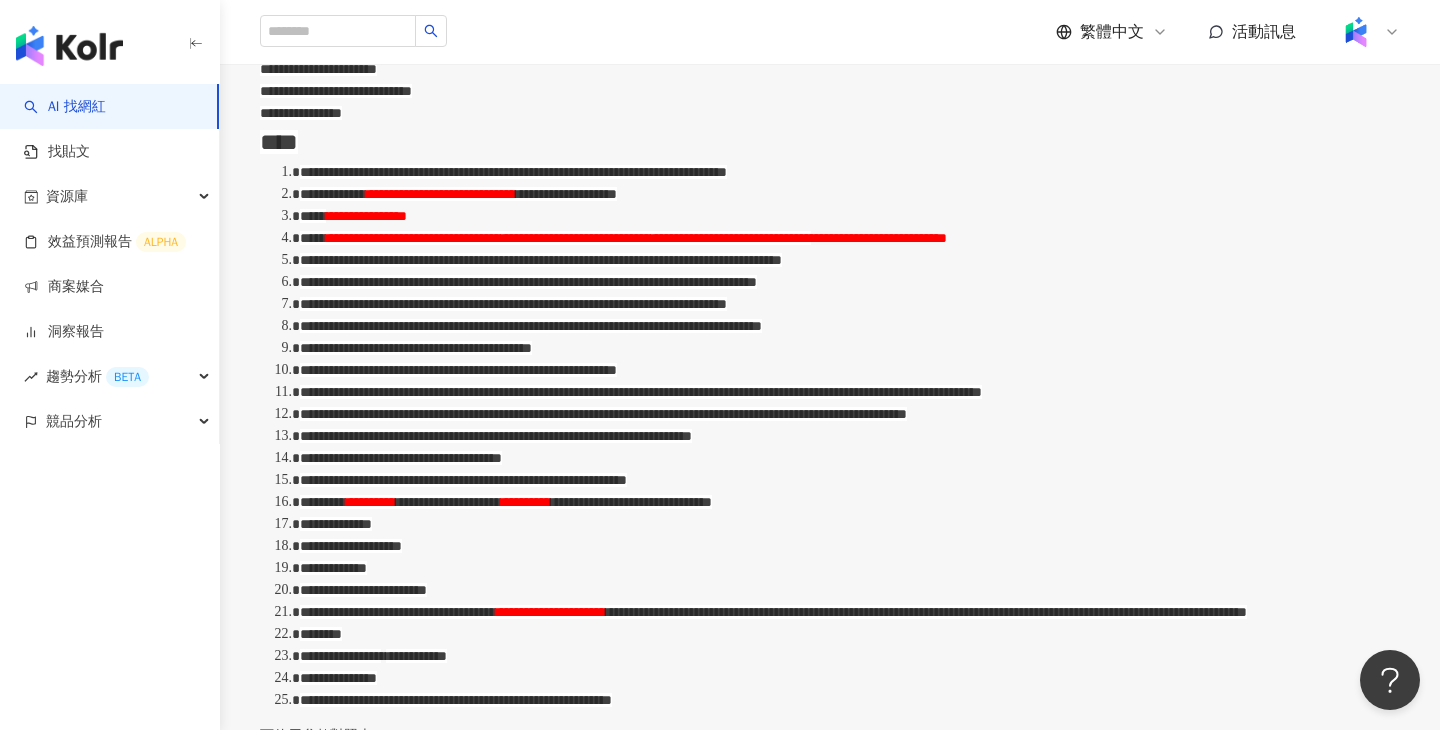 type on "**********" 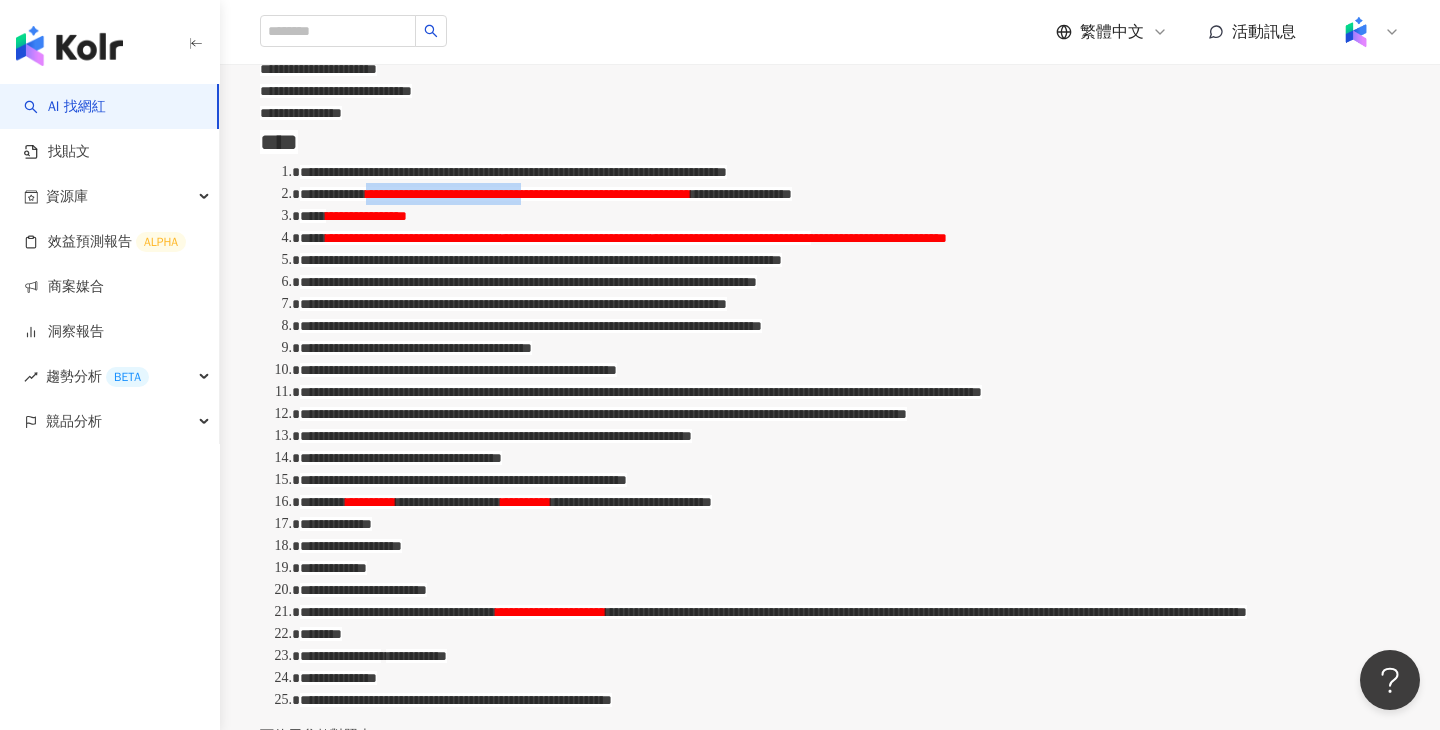 drag, startPoint x: 887, startPoint y: 227, endPoint x: 529, endPoint y: 220, distance: 358.06842 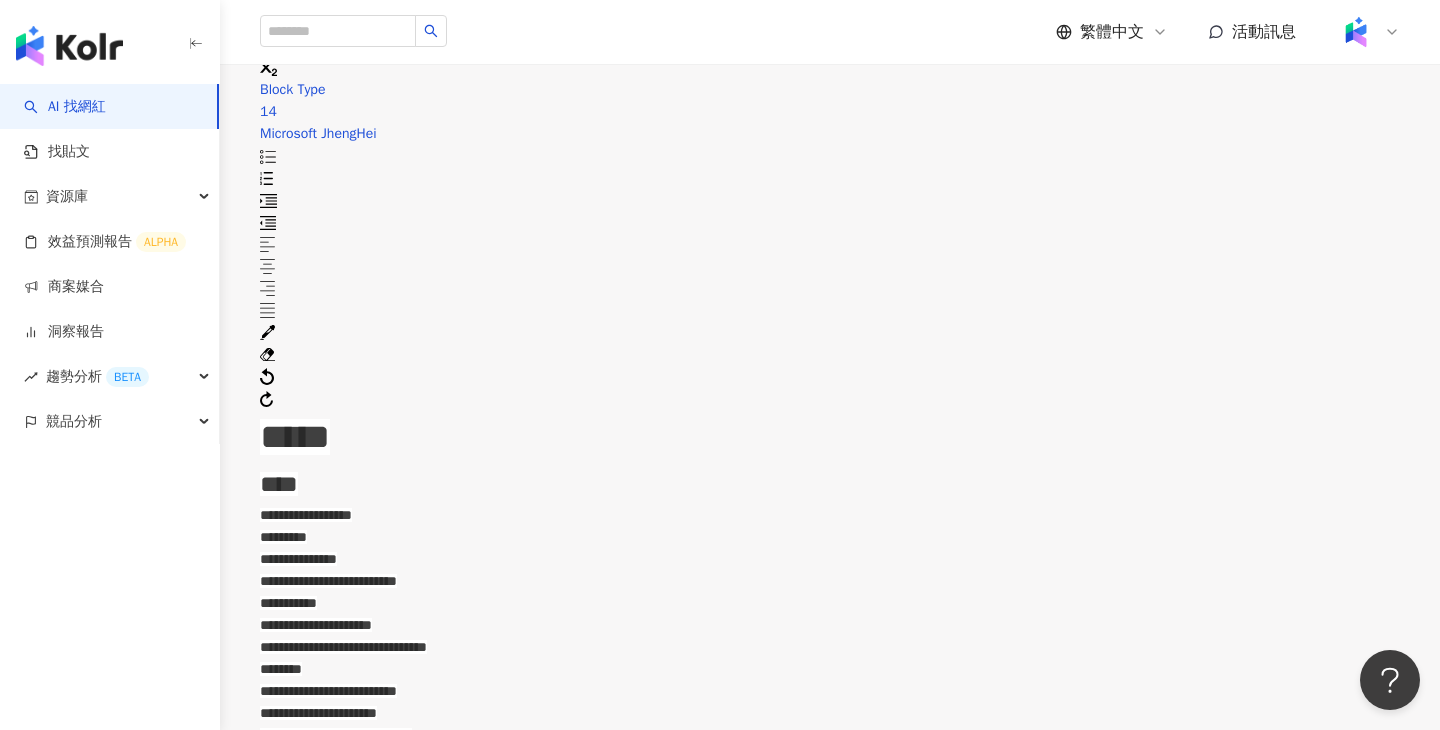 scroll, scrollTop: 0, scrollLeft: 0, axis: both 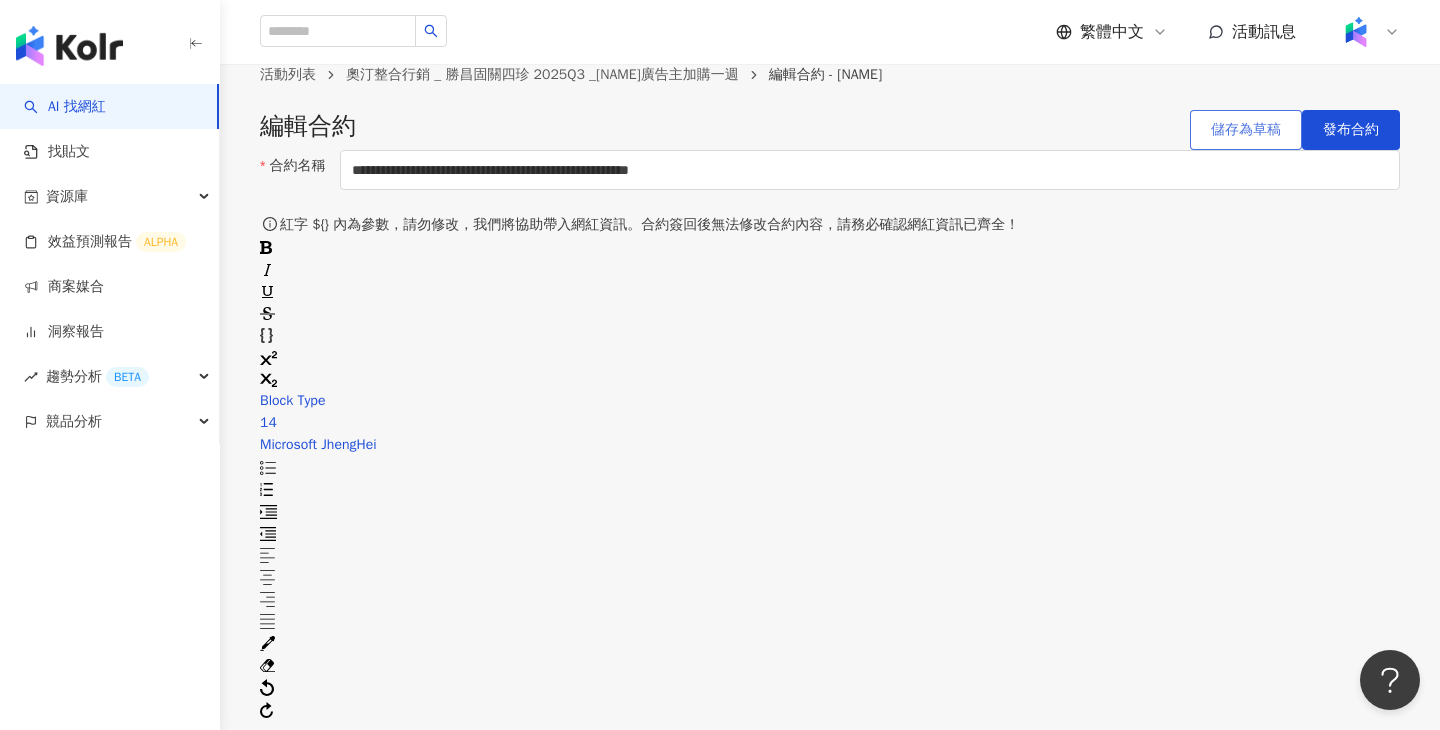 click on "儲存為草稿" at bounding box center [1246, 130] 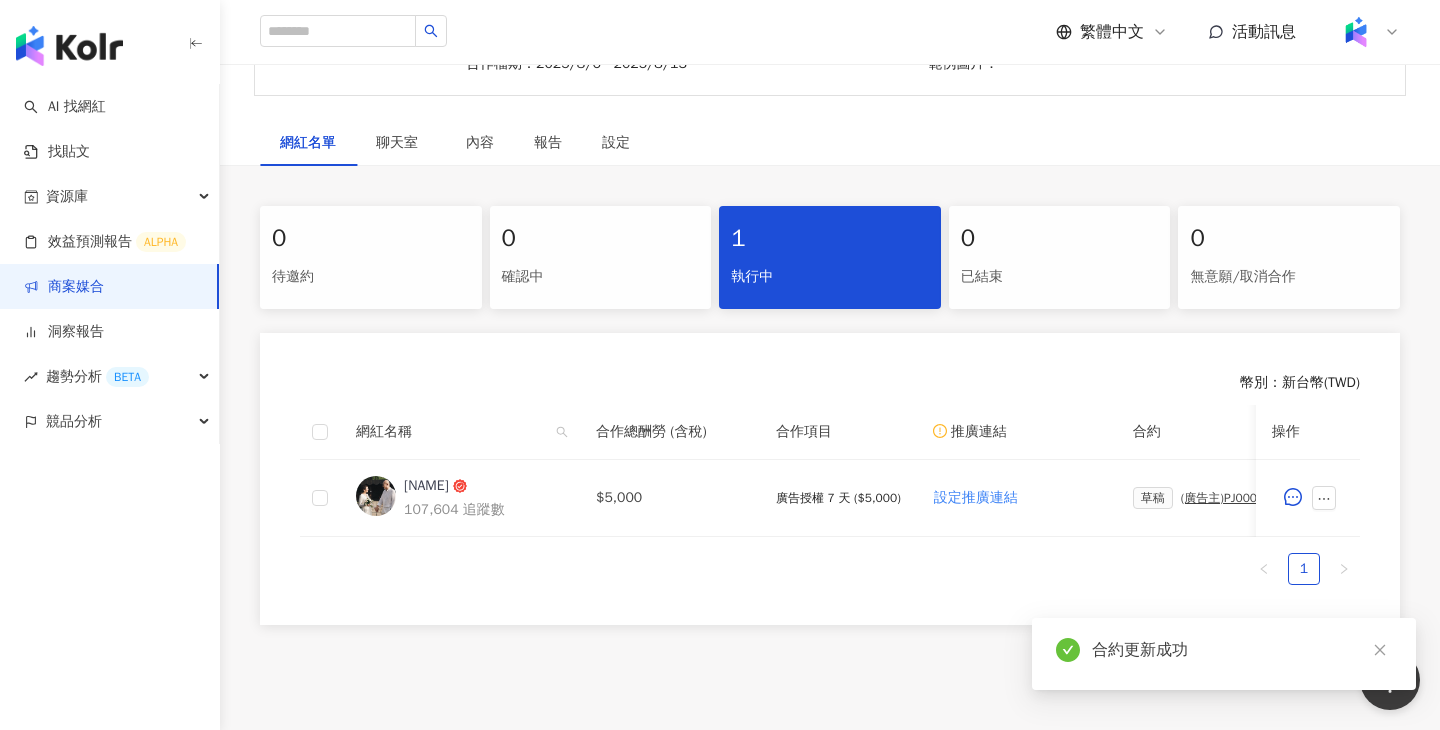 scroll, scrollTop: 355, scrollLeft: 0, axis: vertical 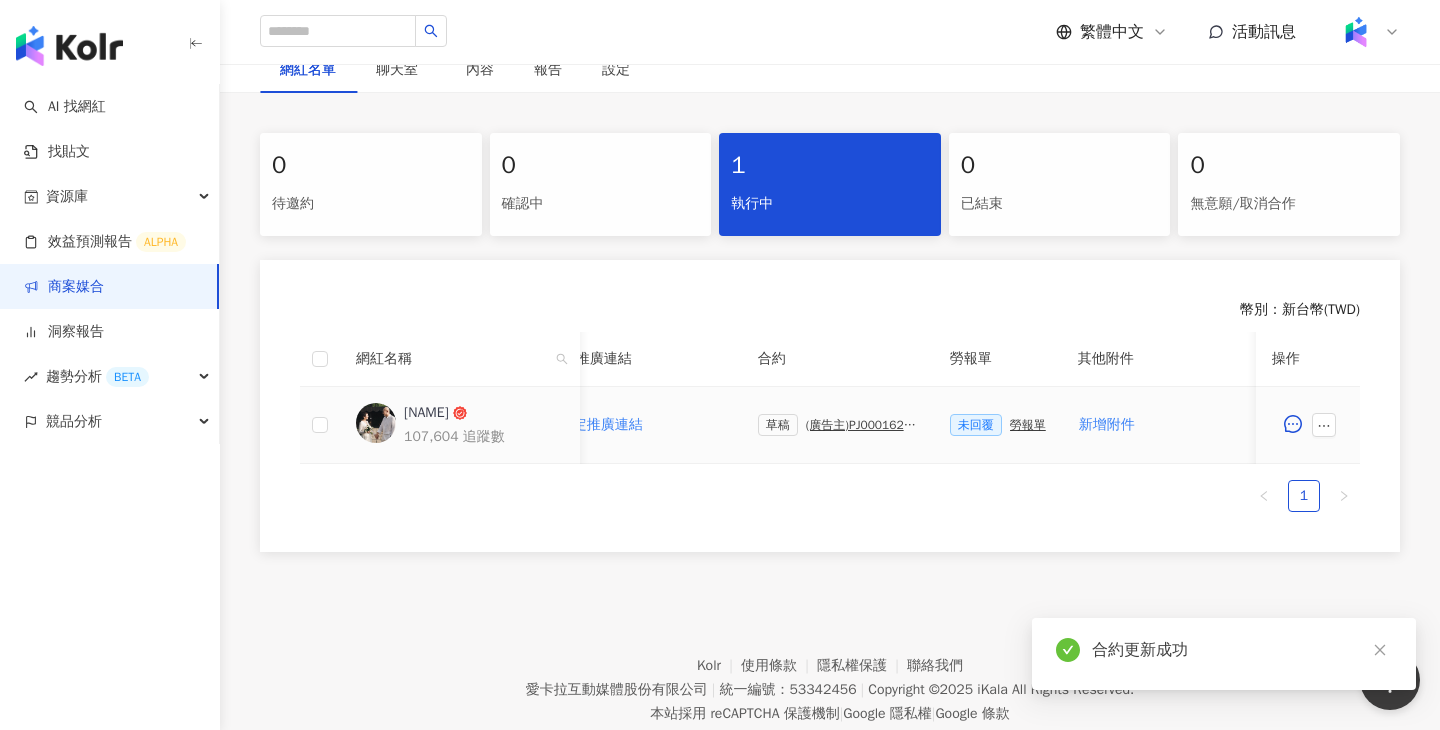 click on "(廣告主)PJ0001629 奧汀整合行銷 _ 勝昌固關四珍 2025Q3 _鍾玉燕廣告主加購一週_活動確認單" at bounding box center (862, 425) 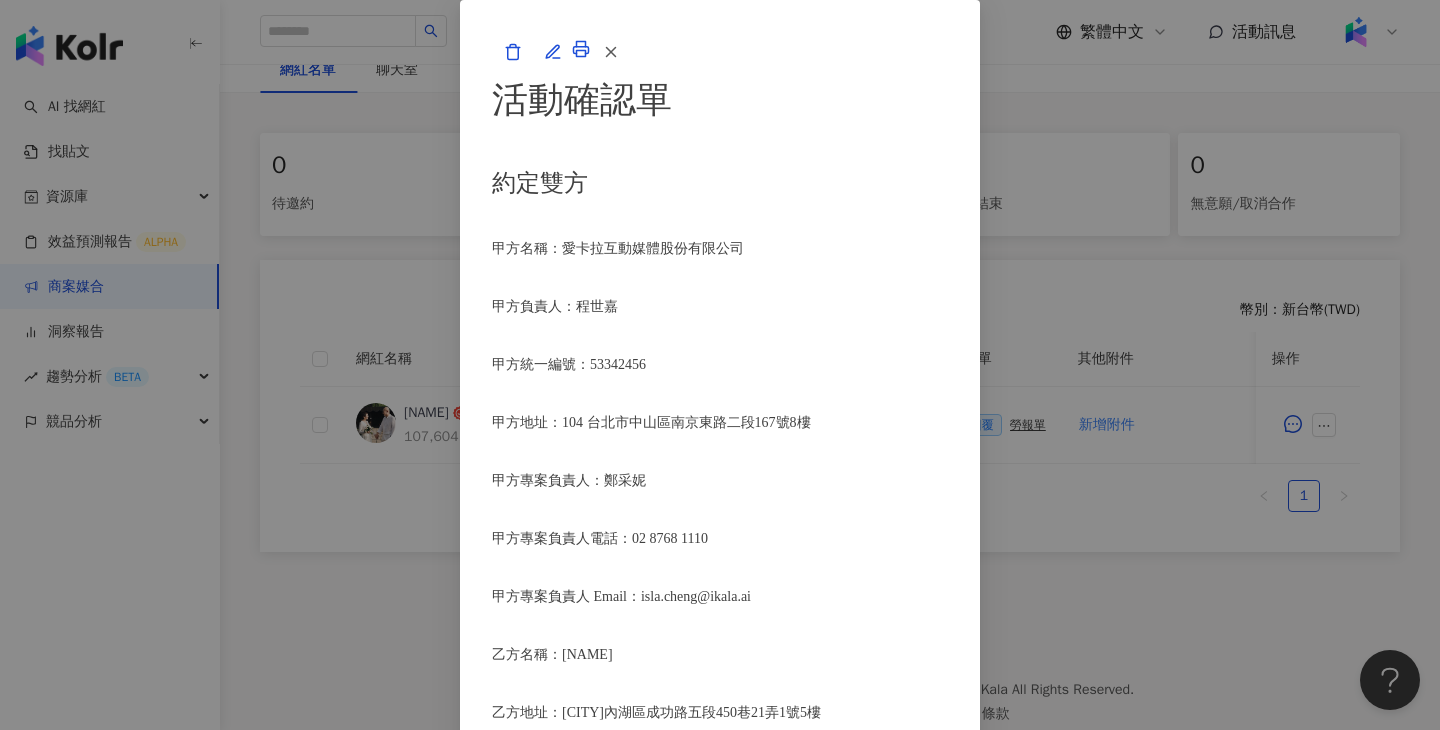 scroll, scrollTop: 2292, scrollLeft: 0, axis: vertical 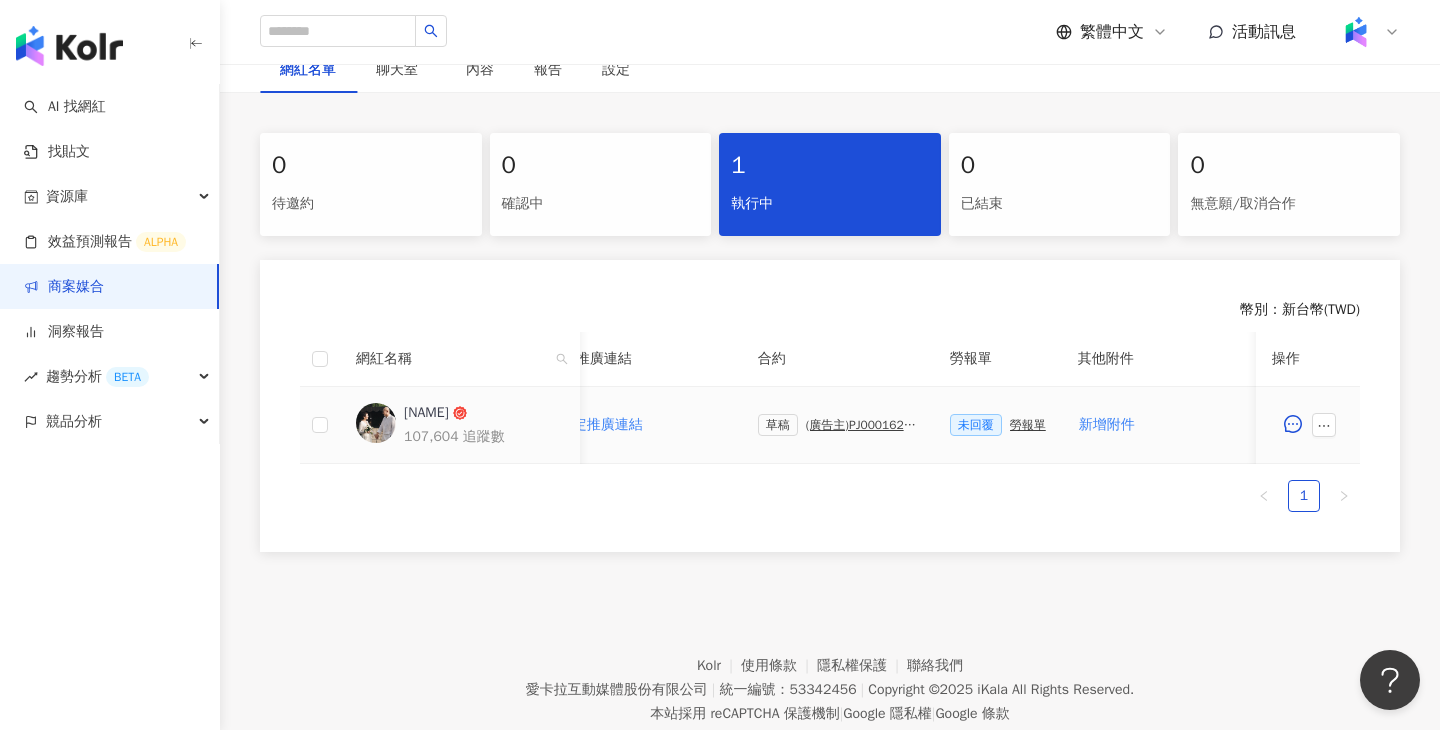 click on "勞報單" at bounding box center [1028, 425] 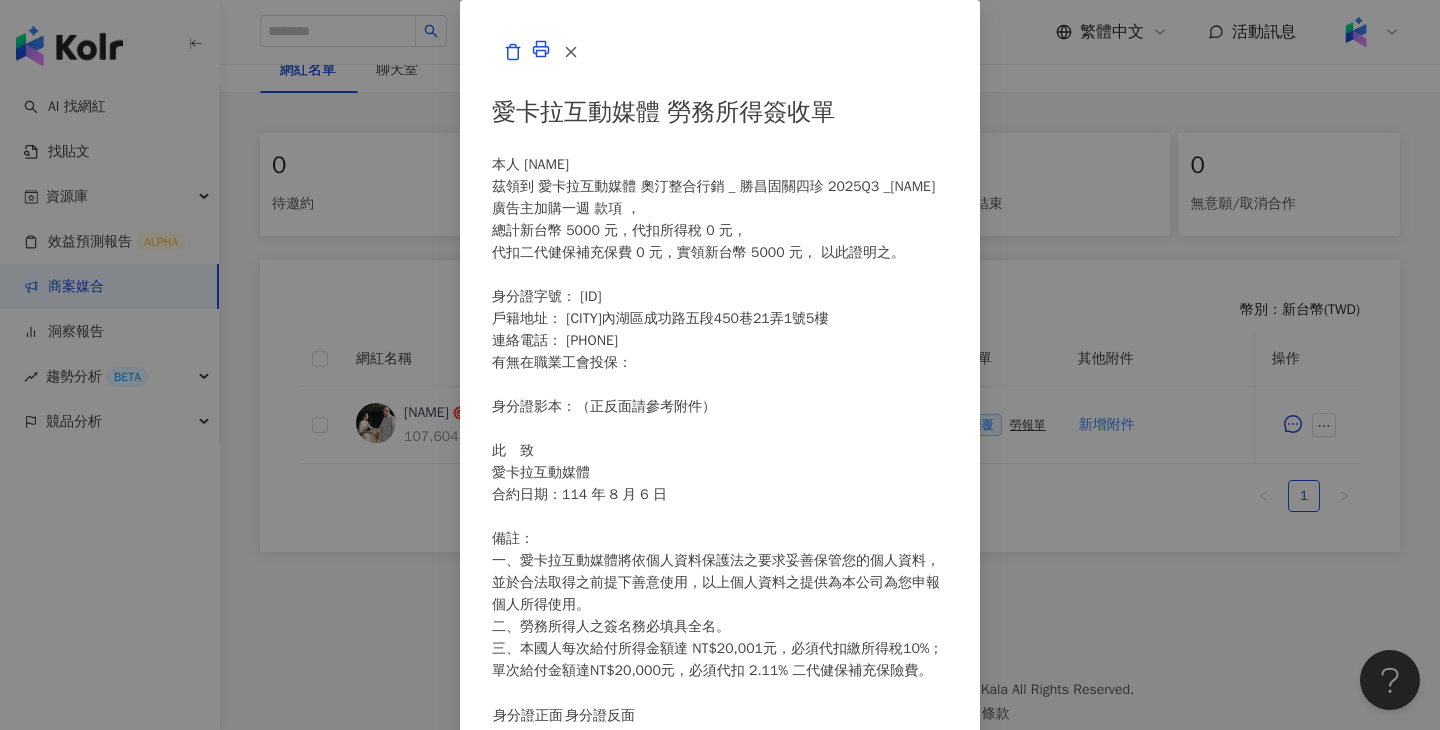 scroll, scrollTop: 0, scrollLeft: 0, axis: both 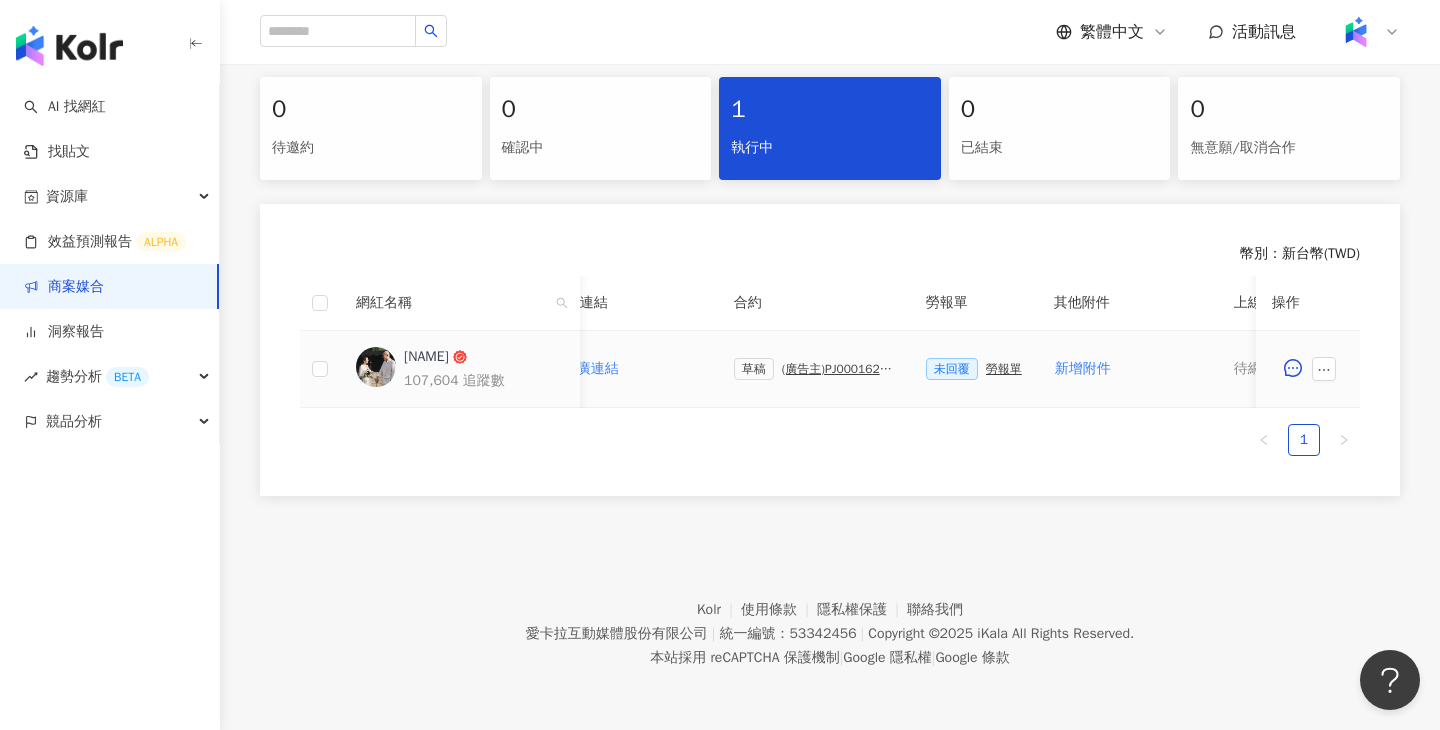 click on "草稿 (廣告主)PJ0001629 奧汀整合行銷 _ 勝昌固關四珍 2025Q3 _鍾玉燕廣告主加購一週_活動確認單" at bounding box center (814, 369) 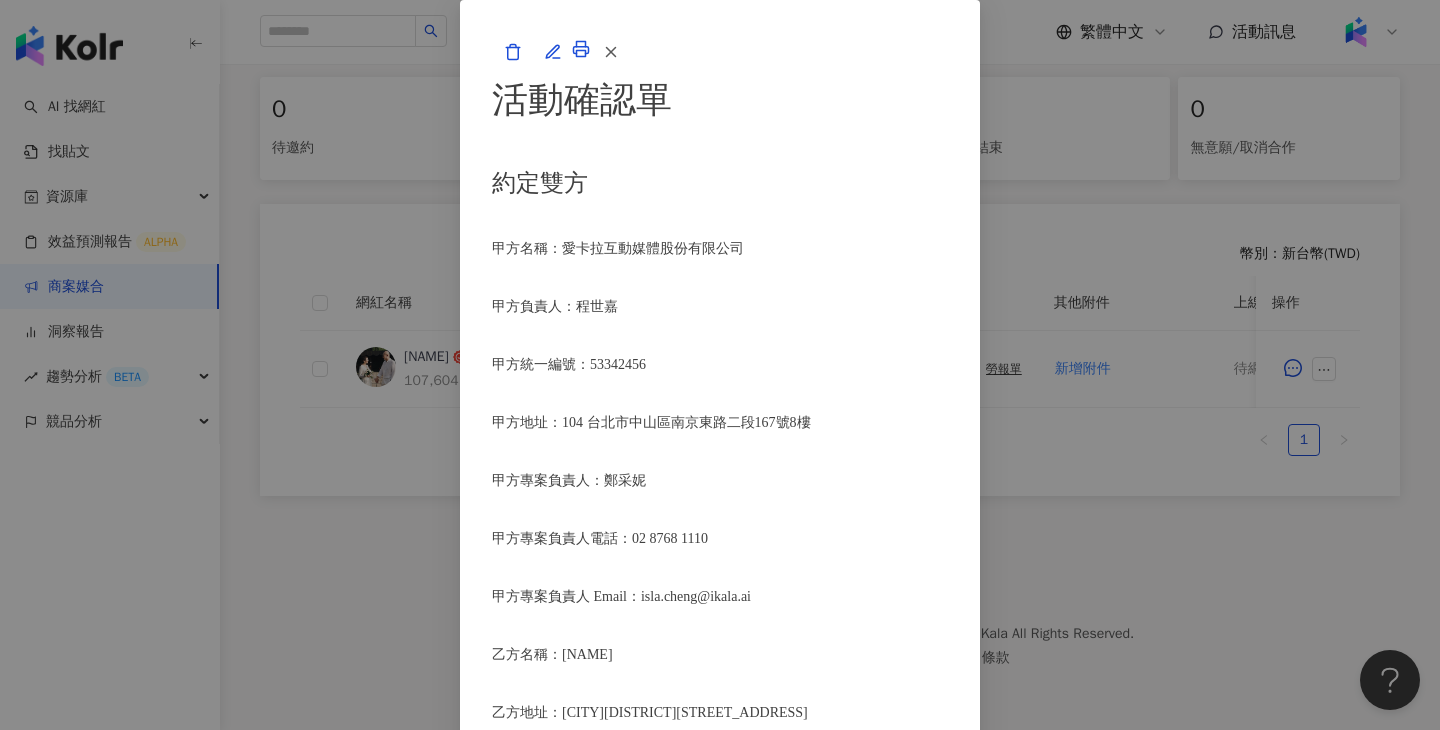 scroll, scrollTop: 869, scrollLeft: 0, axis: vertical 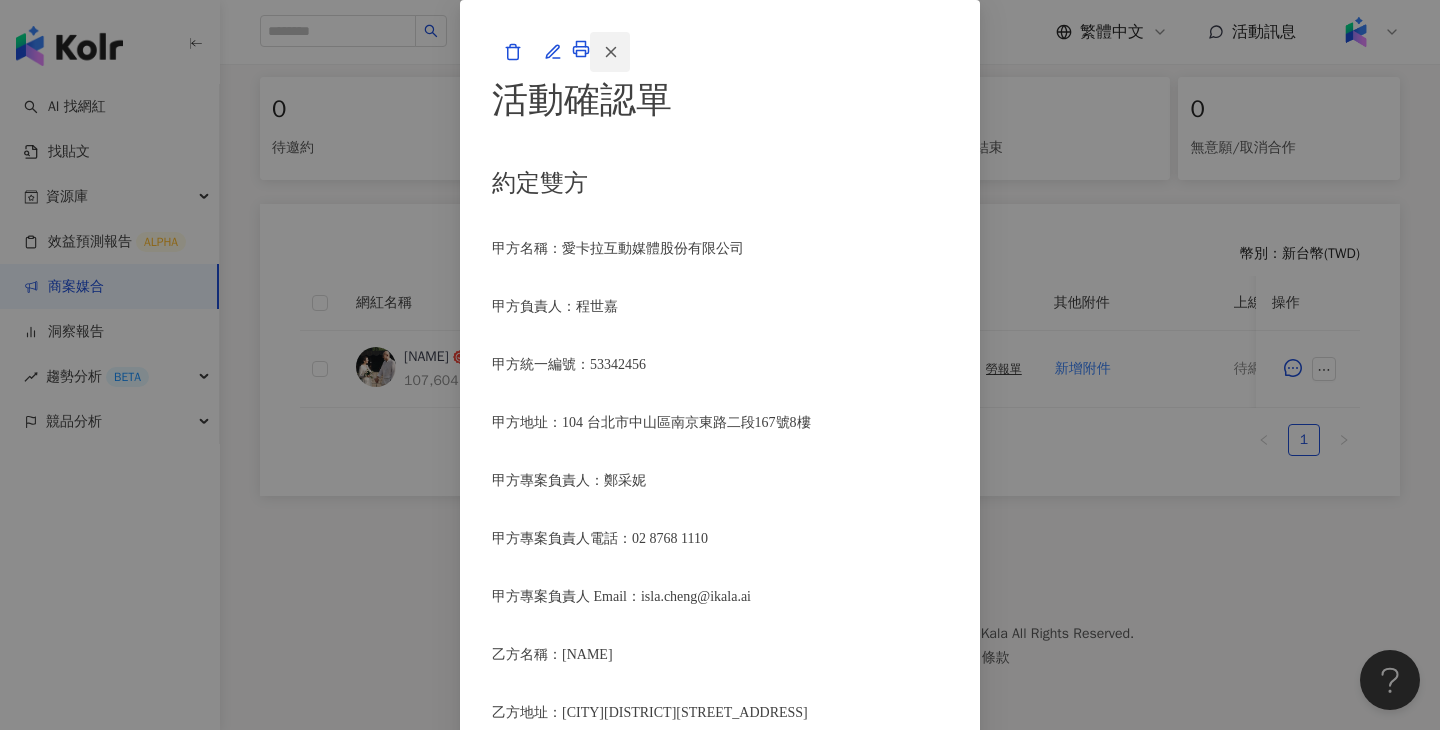 click 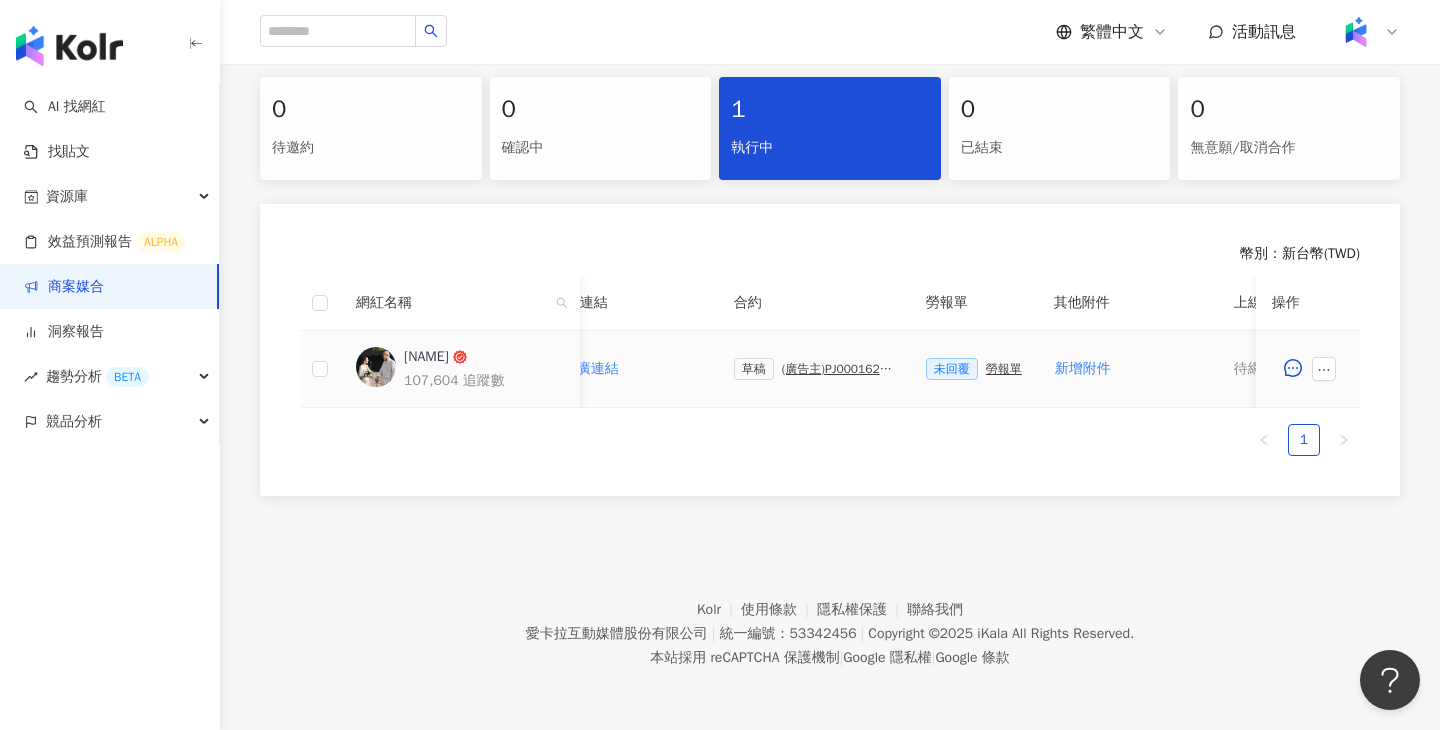 click on "(廣告主)PJ0001629 奧汀整合行銷 _ 勝昌固關四珍 2025Q3 _鍾玉燕廣告主加購一週_活動確認單" at bounding box center [838, 369] 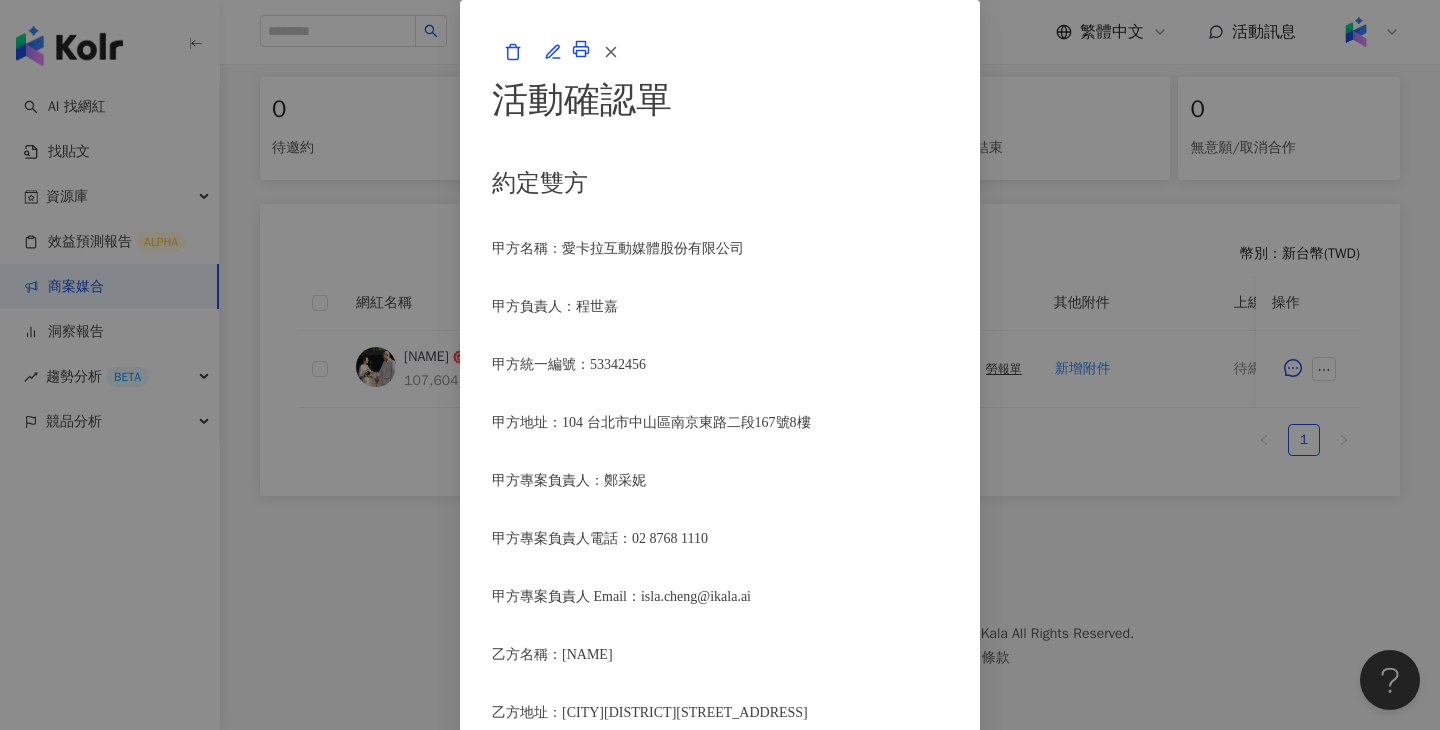 scroll, scrollTop: 960, scrollLeft: 0, axis: vertical 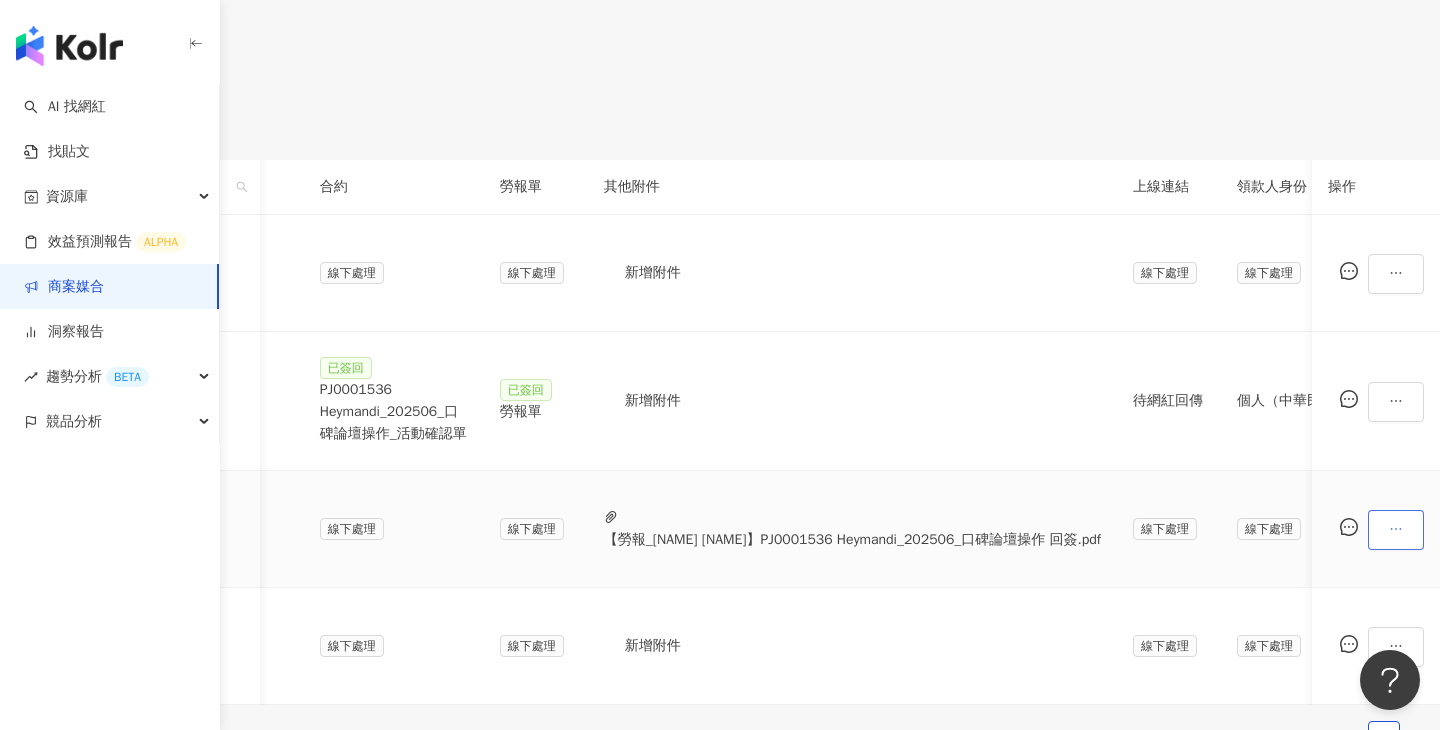 click 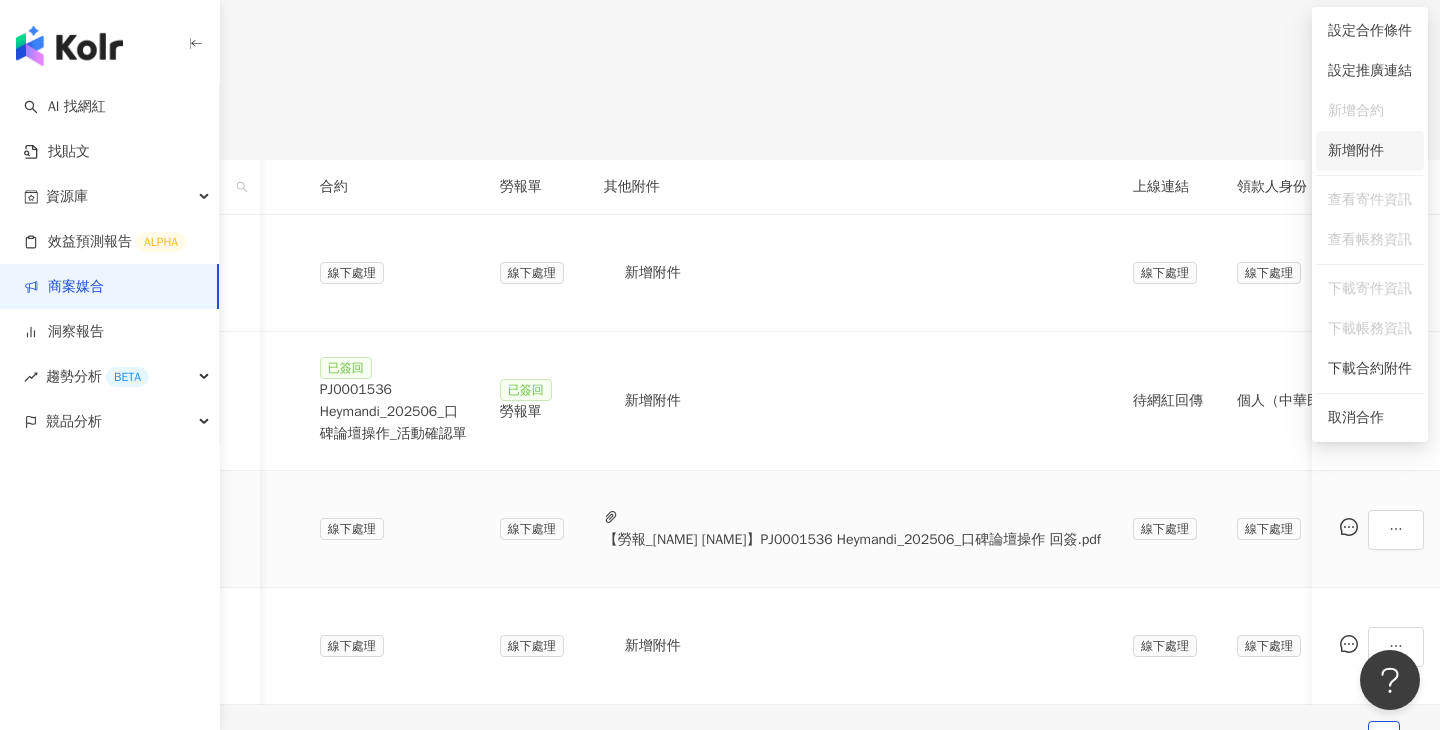 click on "新增附件" at bounding box center (1356, 150) 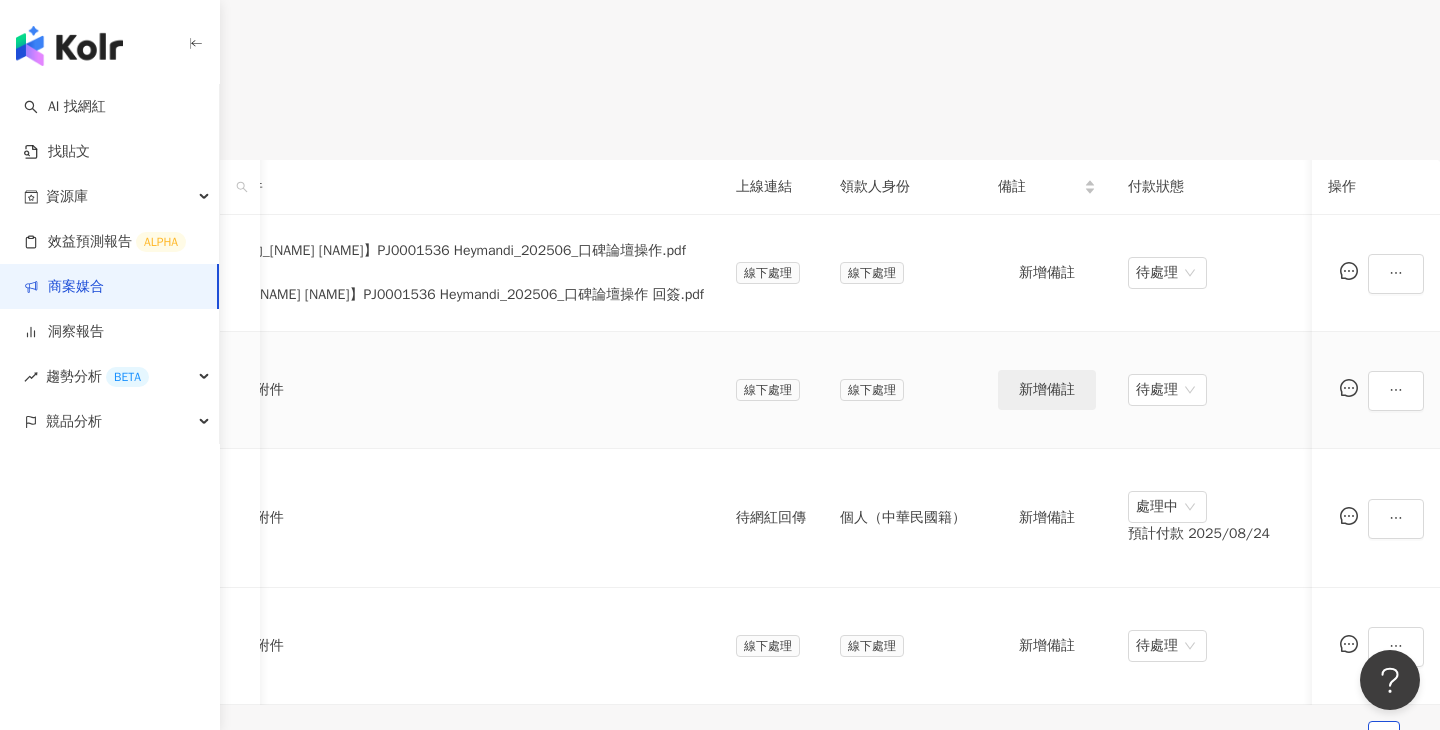 scroll, scrollTop: 0, scrollLeft: 952, axis: horizontal 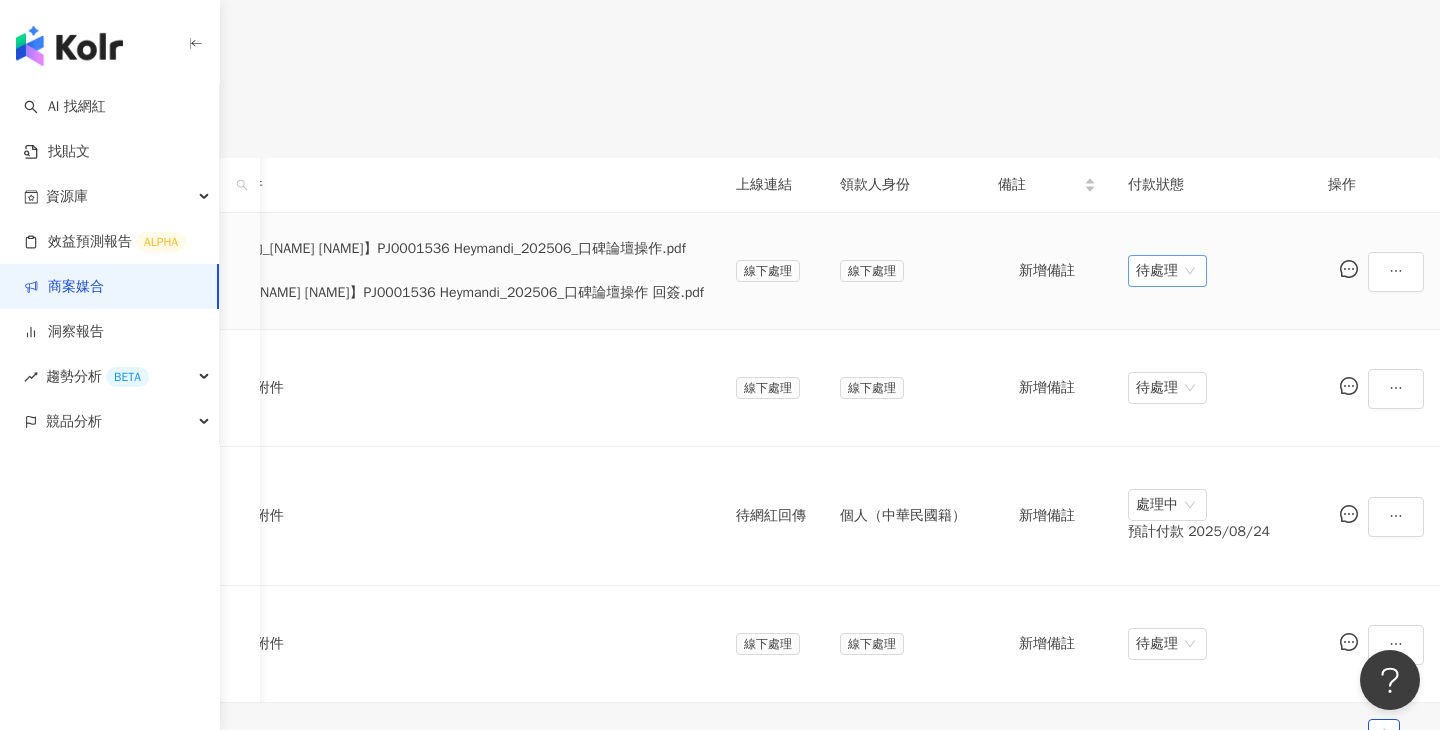 click on "待處理" at bounding box center (1167, 271) 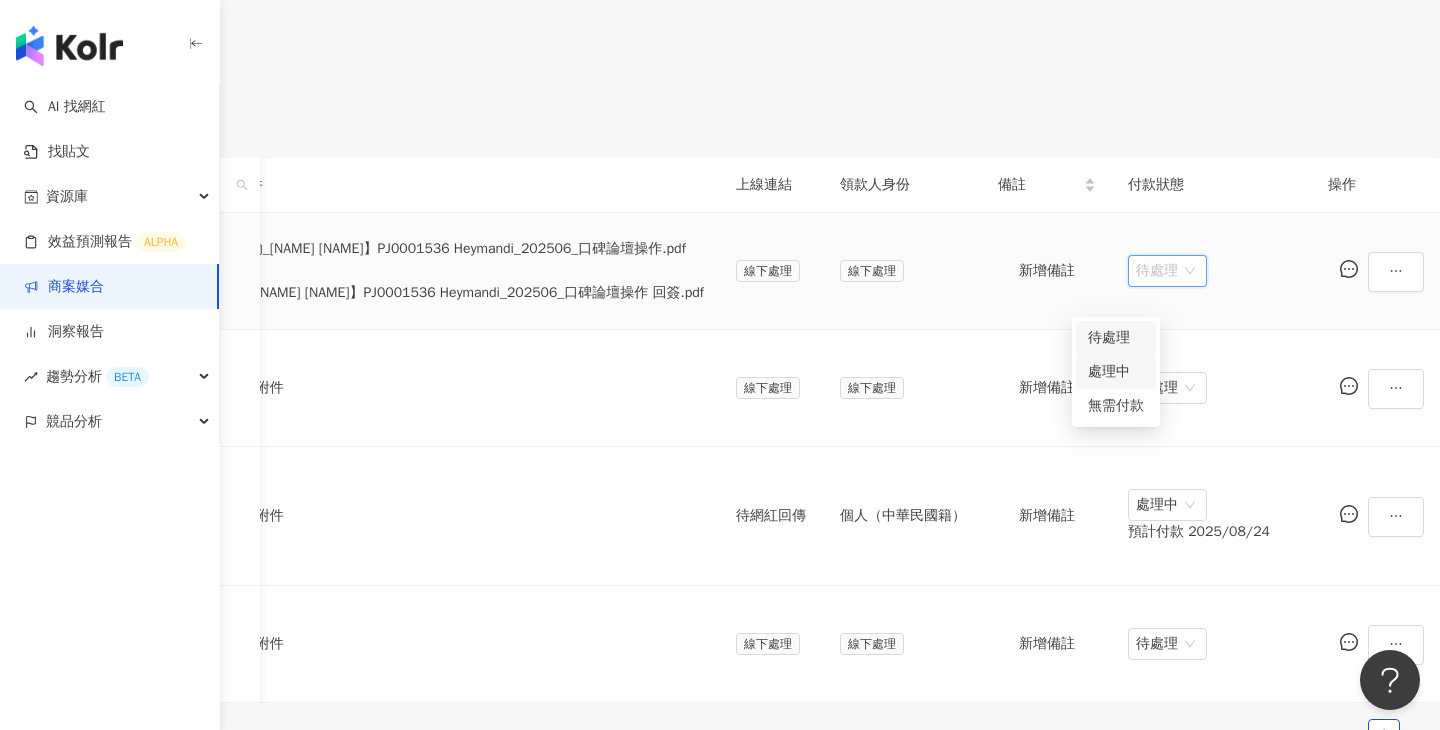 click on "處理中" at bounding box center (1116, 372) 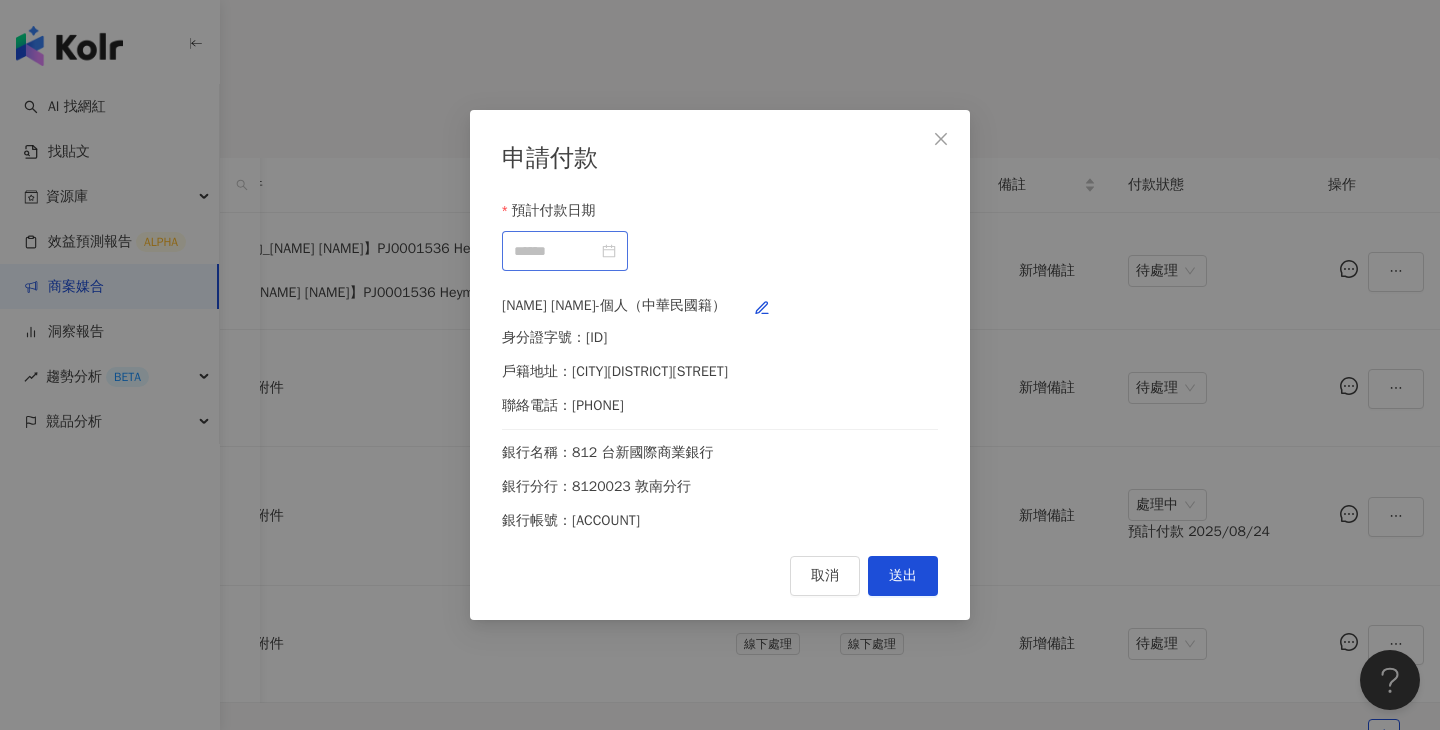 click at bounding box center (565, 251) 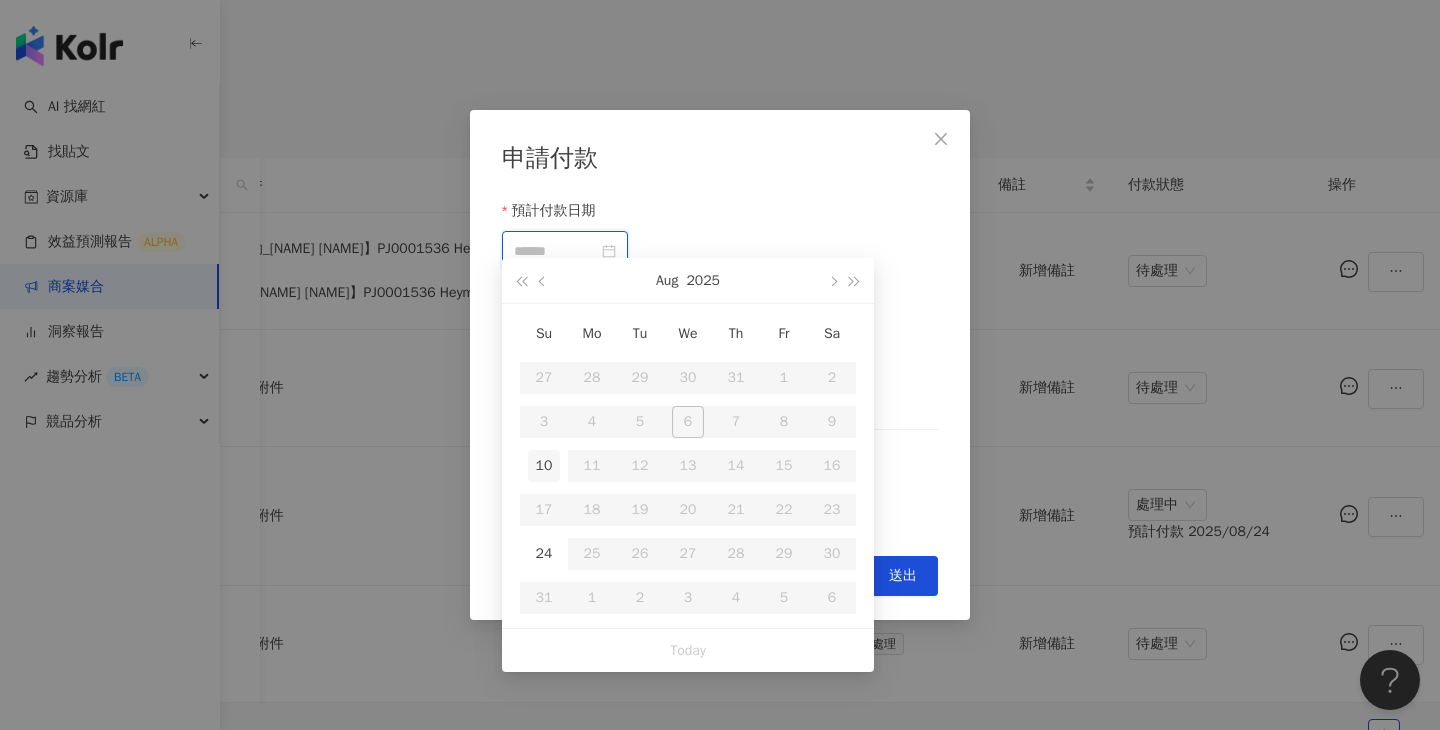 type on "**********" 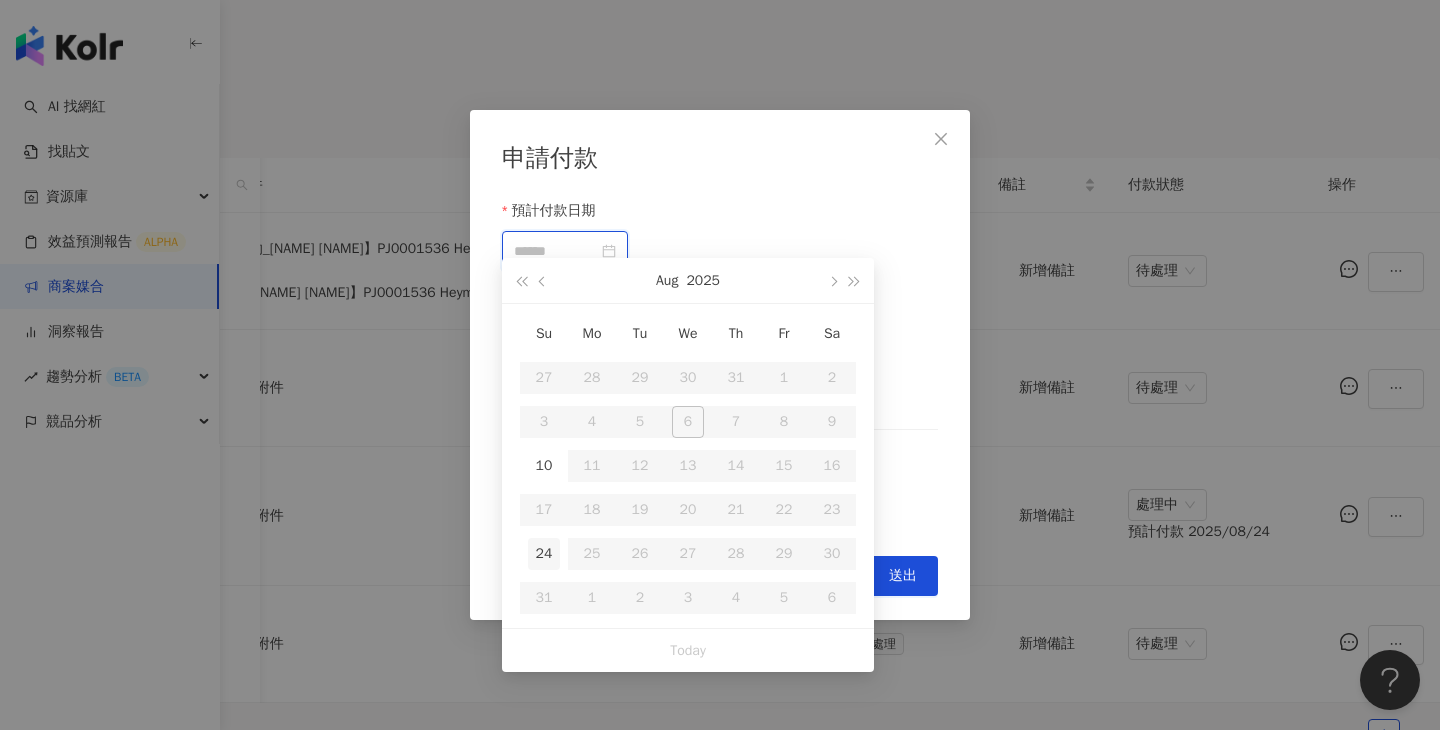type on "**********" 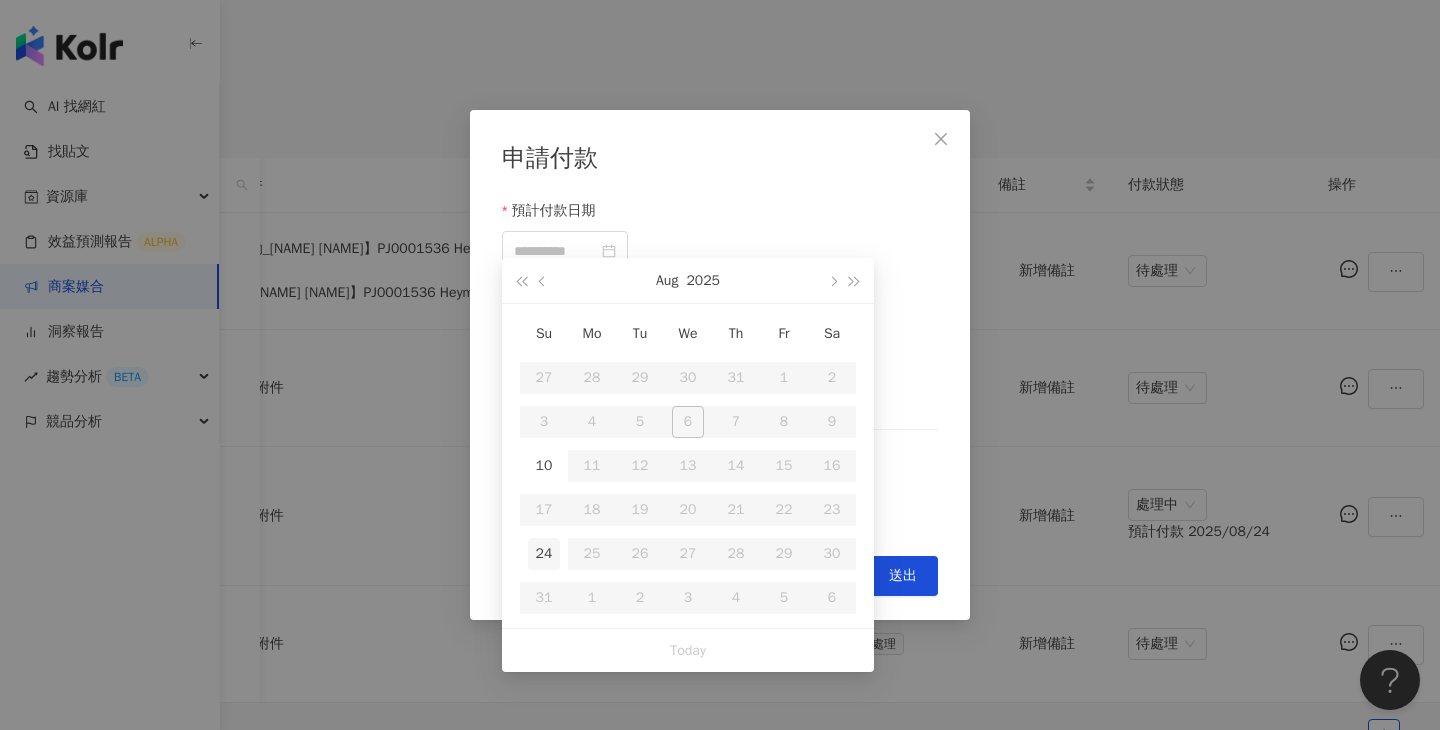 click on "24" at bounding box center [544, 554] 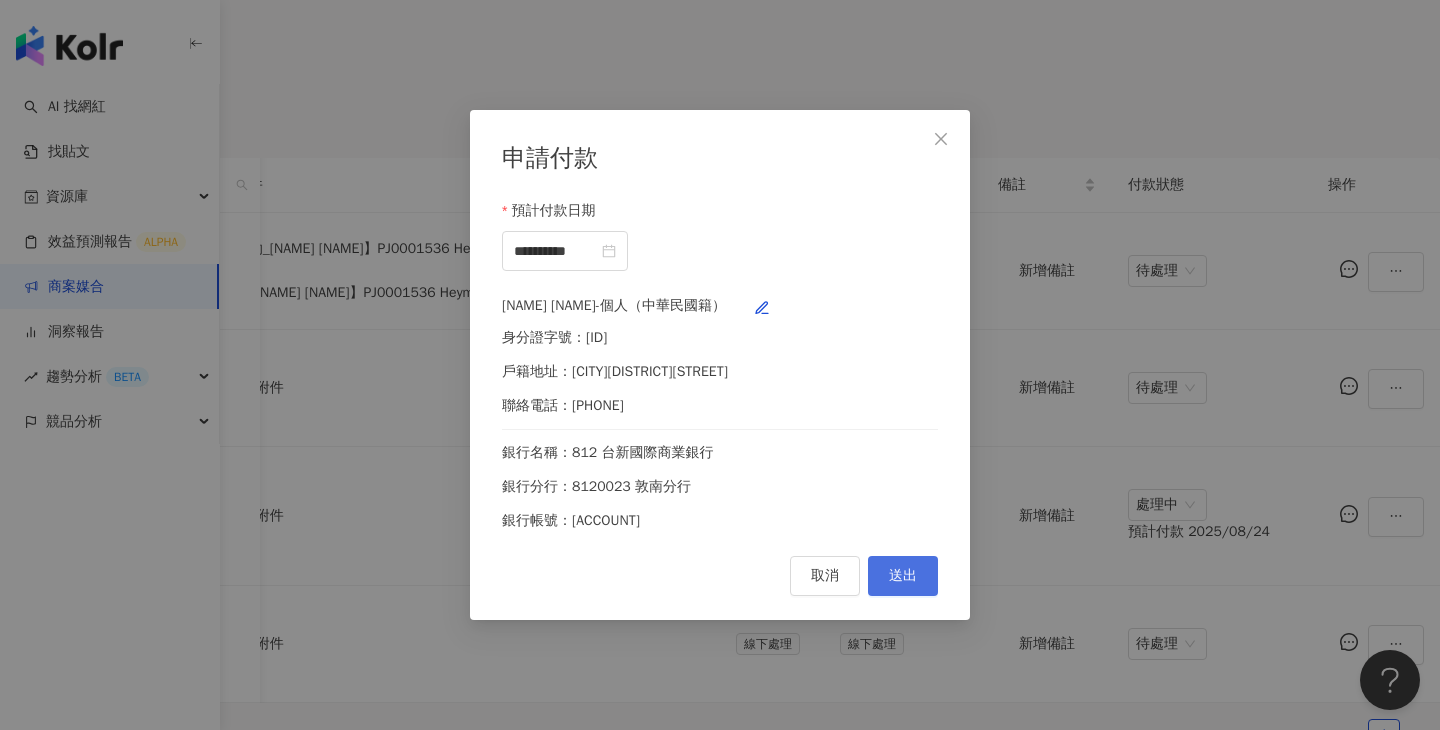 click on "送出" at bounding box center [903, 576] 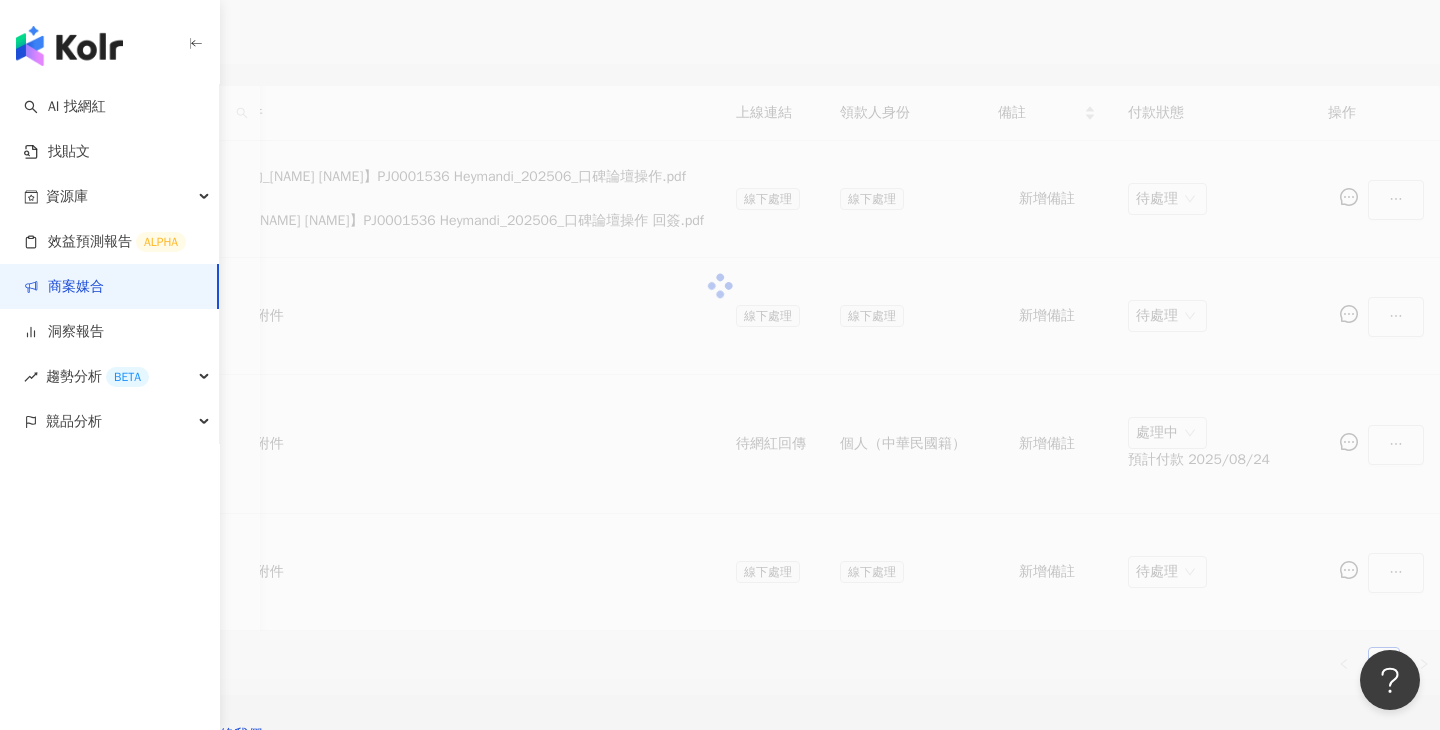 scroll, scrollTop: 487, scrollLeft: 0, axis: vertical 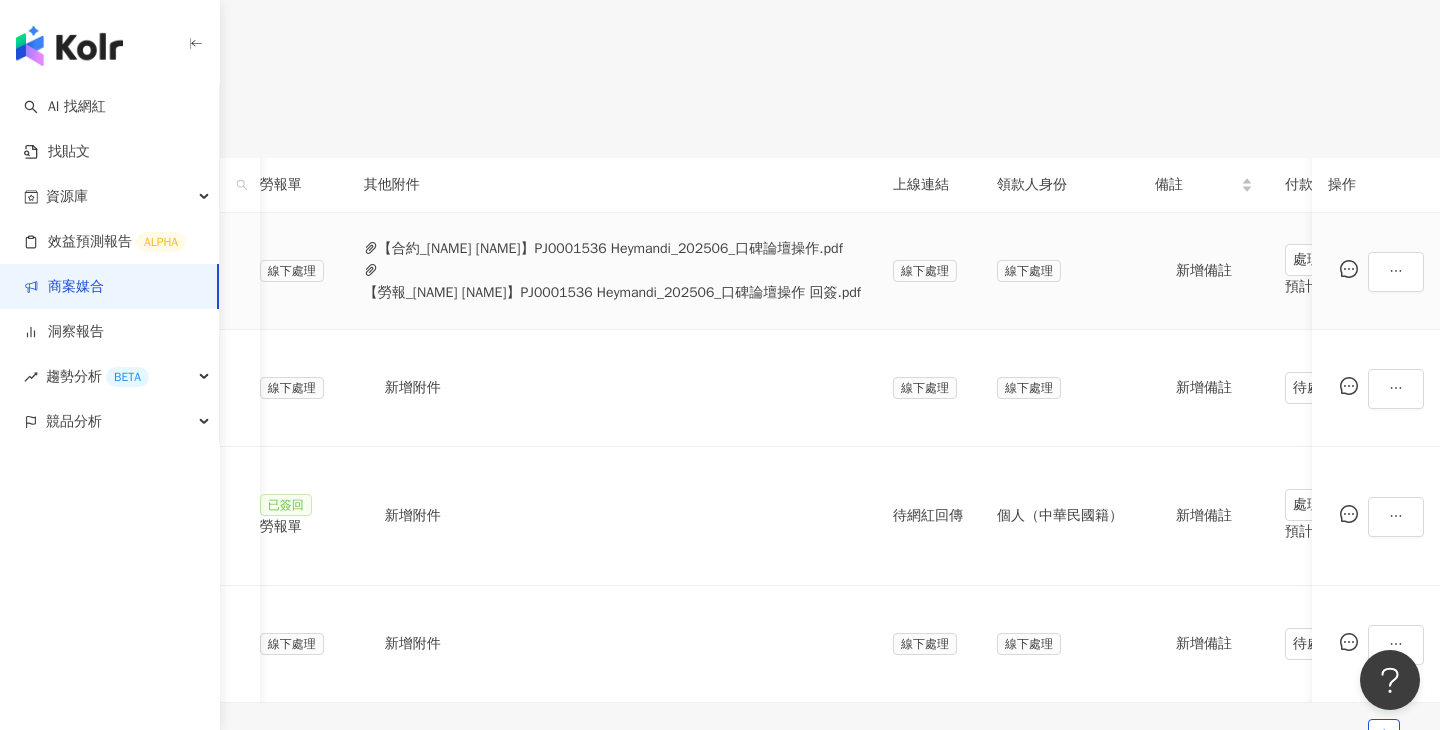 click on "【合約_Ian 伊恩】PJ0001536 Heymandi_202506_口碑論壇操作.pdf" at bounding box center [610, 249] 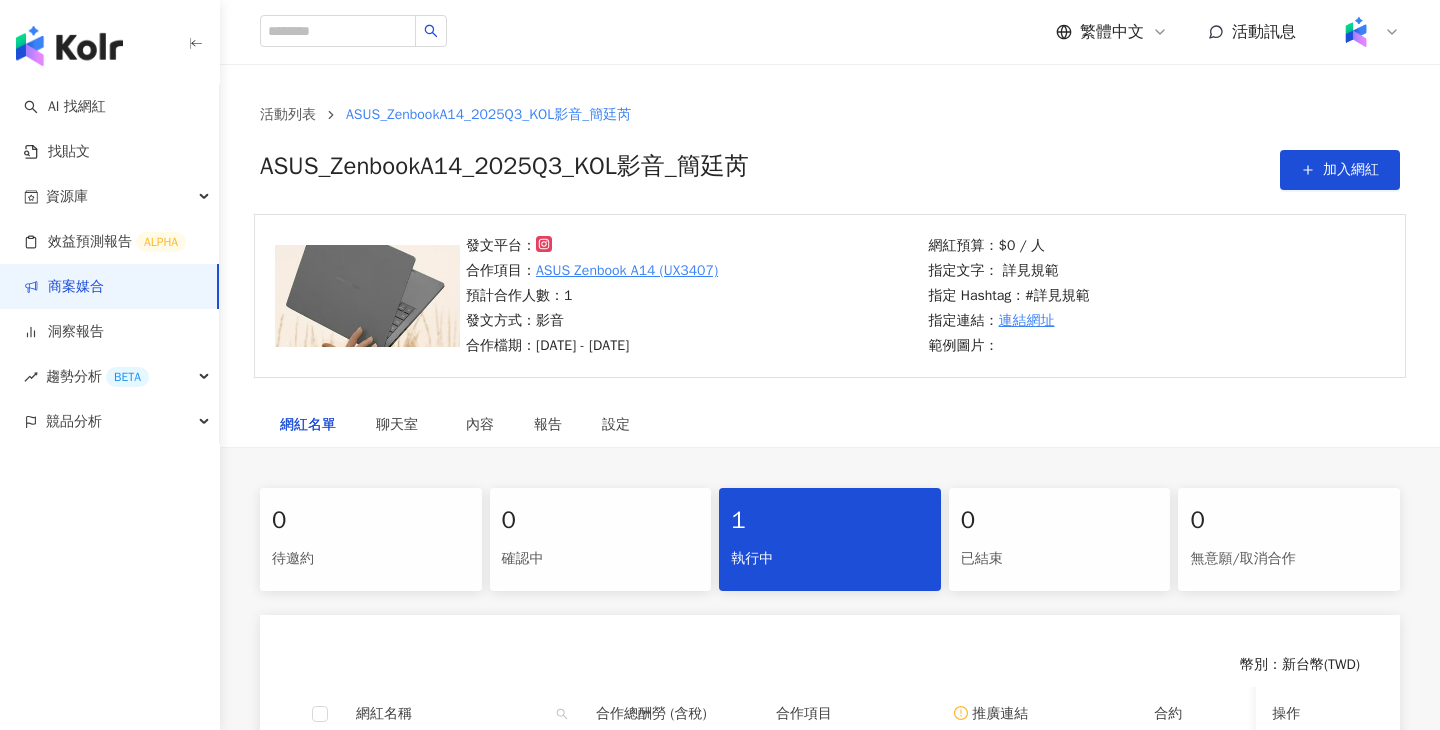 scroll, scrollTop: 0, scrollLeft: 0, axis: both 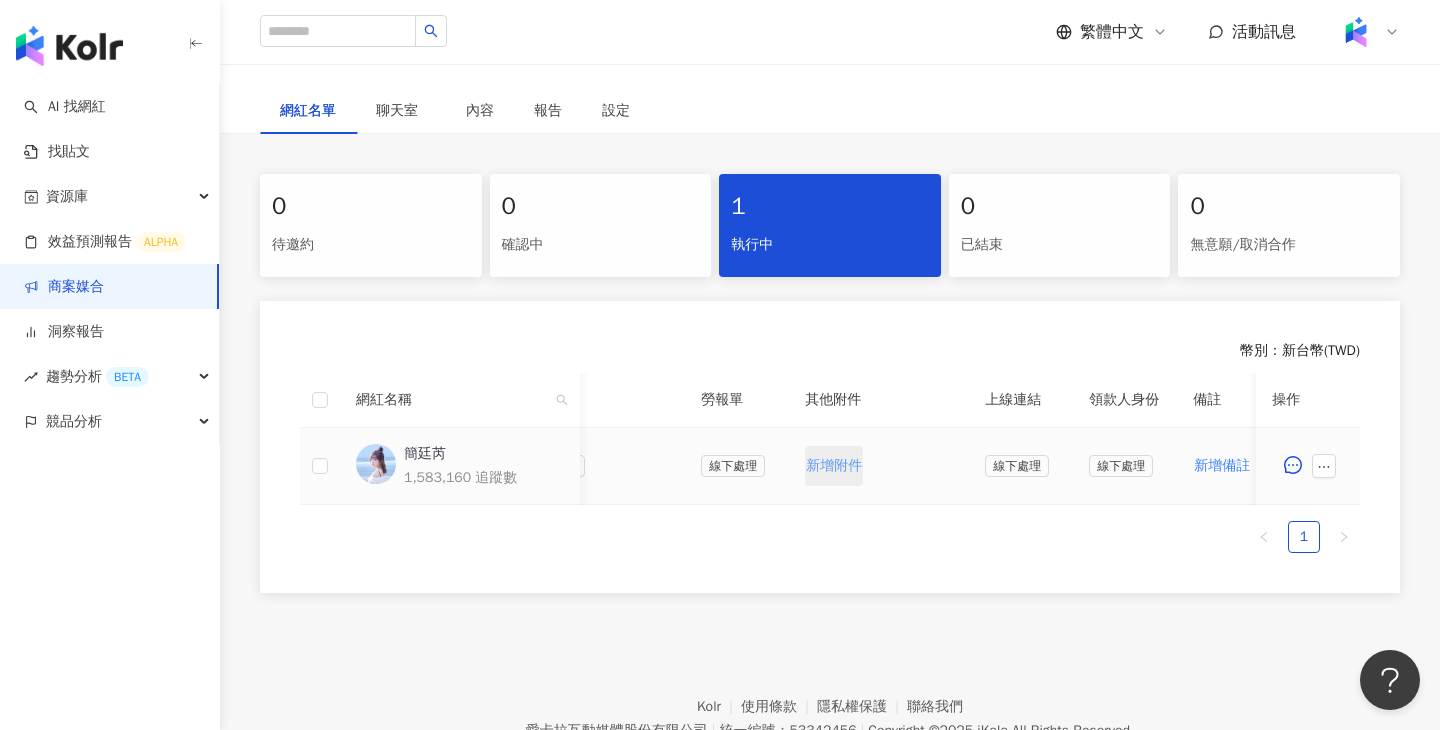 click on "新增附件" at bounding box center (834, 466) 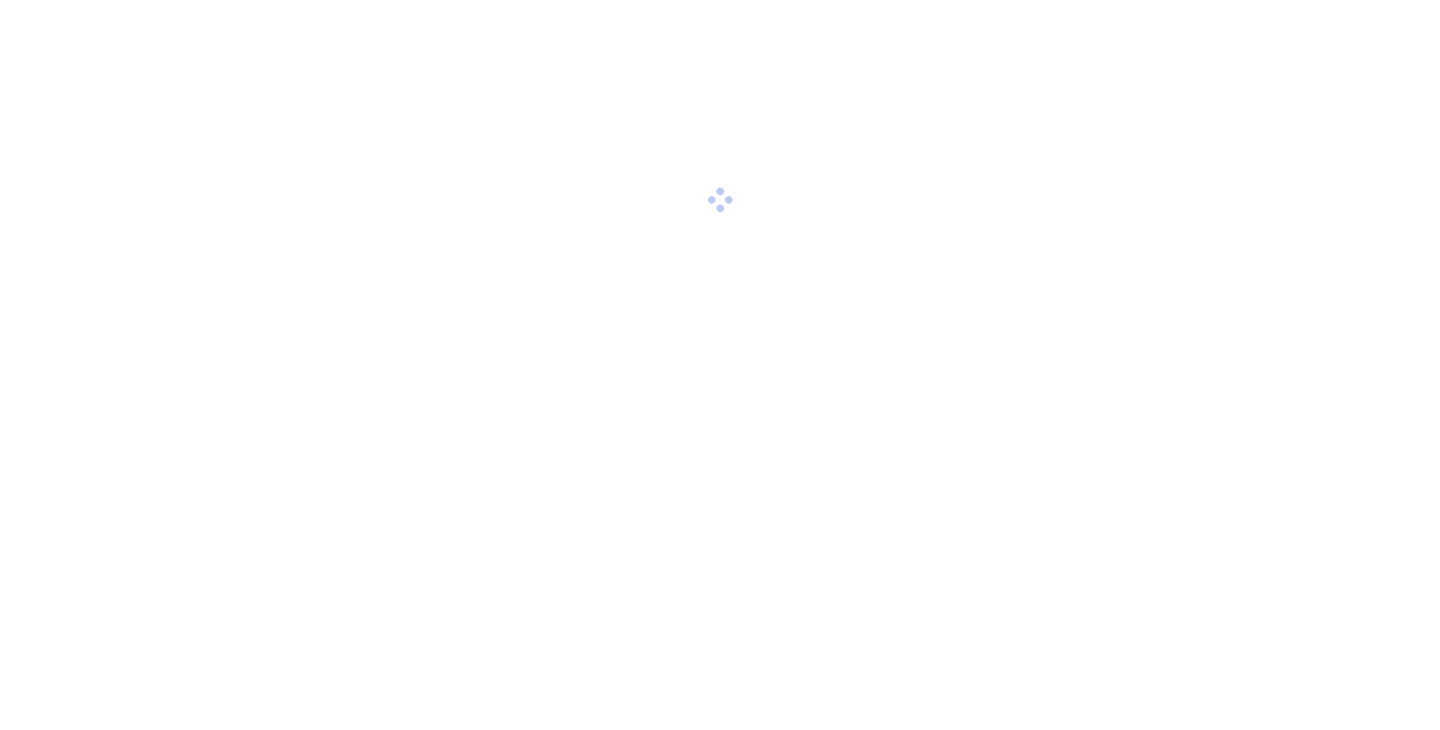 scroll, scrollTop: 0, scrollLeft: 0, axis: both 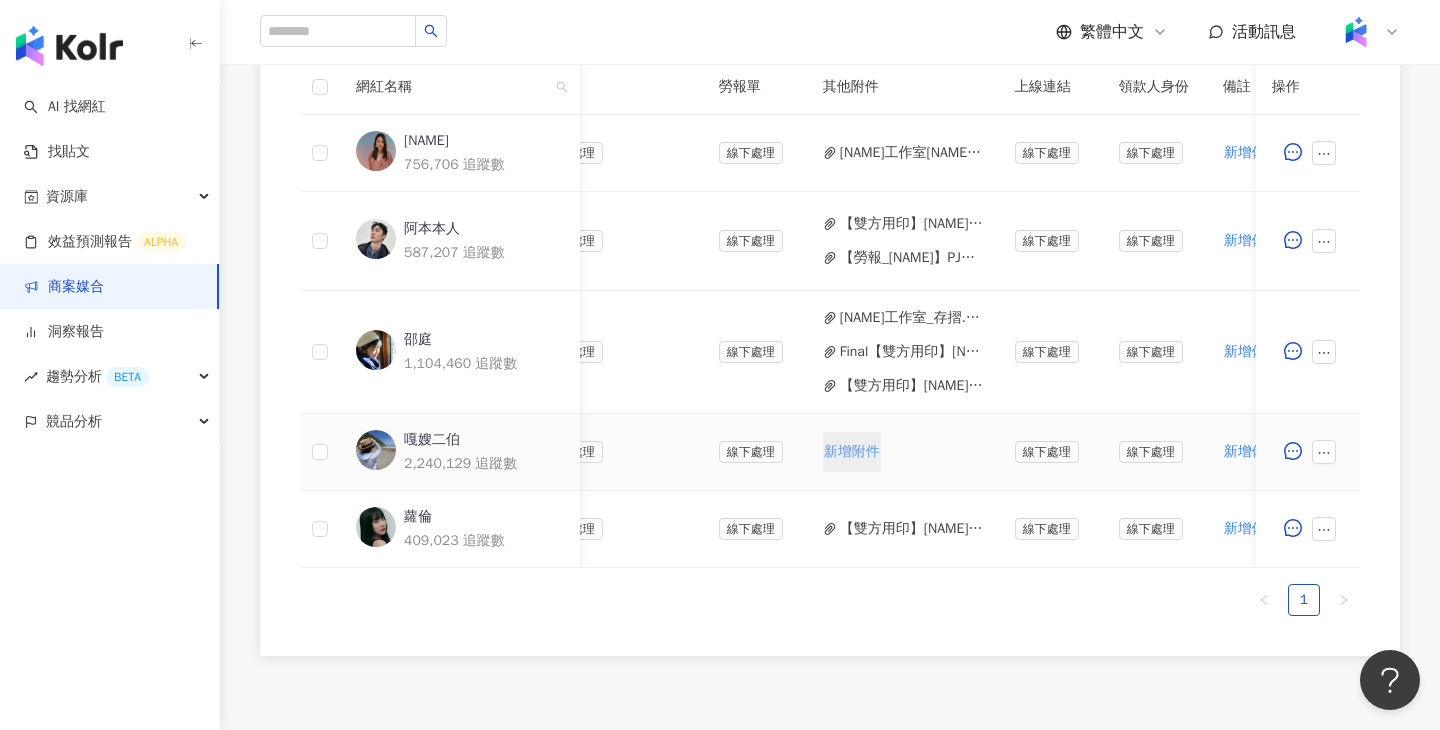 click on "新增附件" at bounding box center [852, 452] 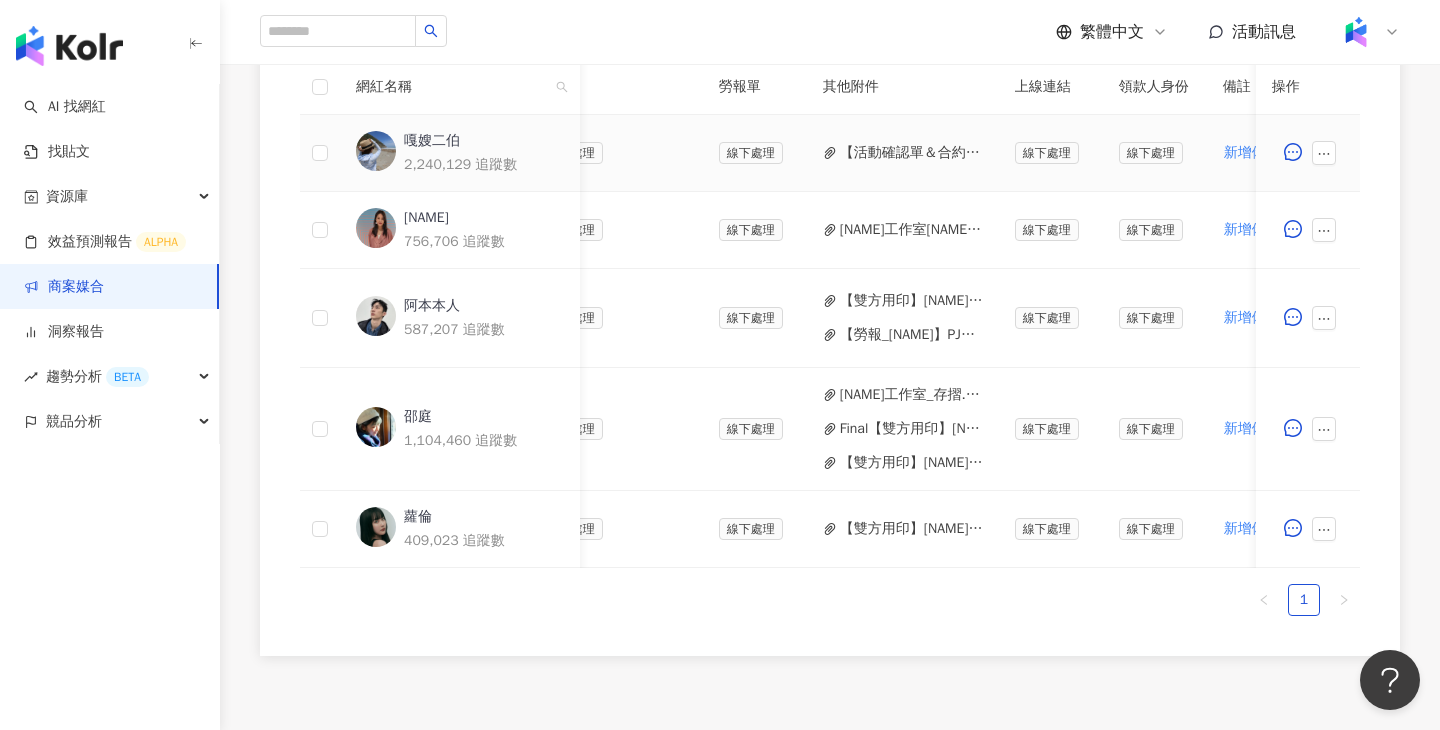 click on "【活動確認單＆合約書_[NAME]】PJ0001574 Loreal_ACD_SKC_EC_momo_2025Q3_KOL+授權.pdf" at bounding box center [911, 153] 